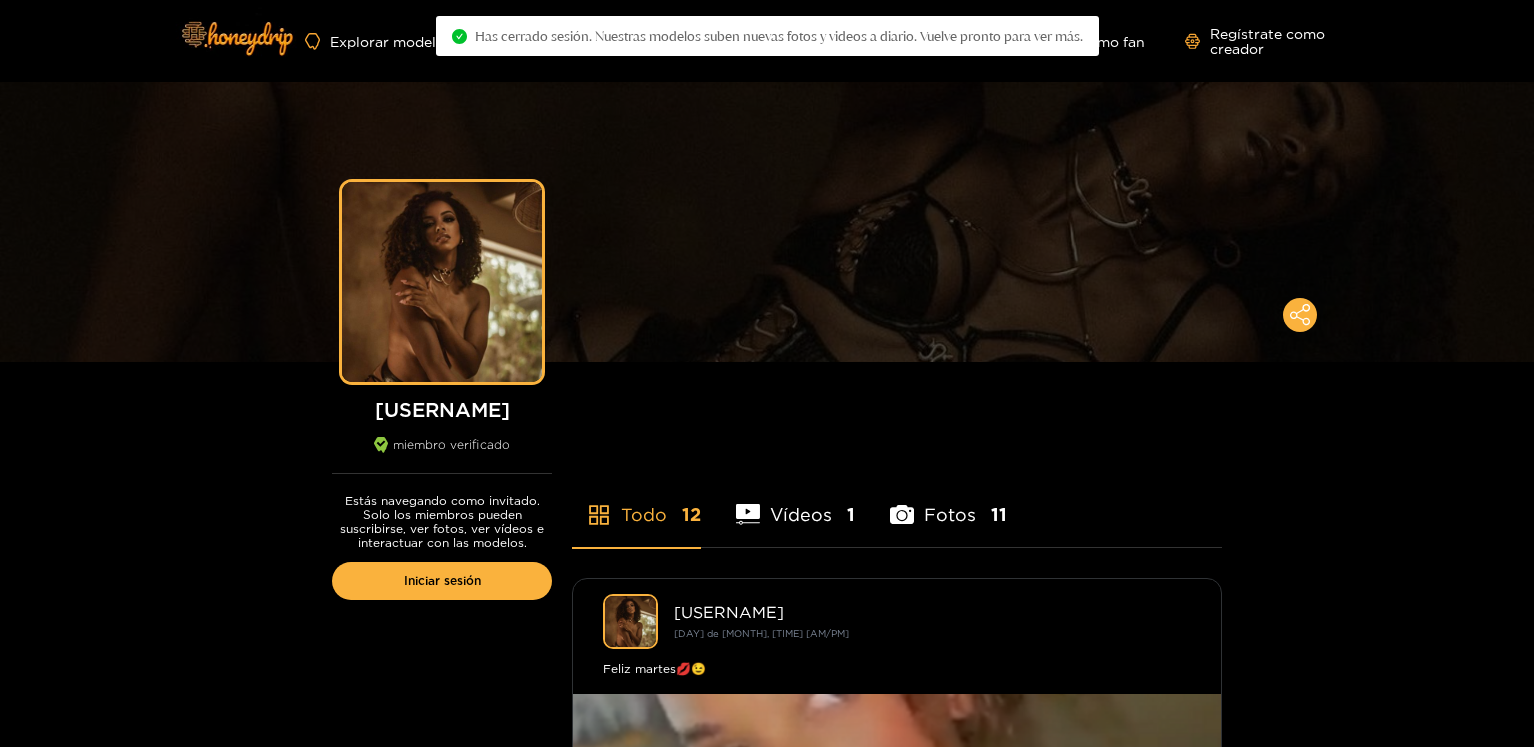 scroll, scrollTop: 0, scrollLeft: 0, axis: both 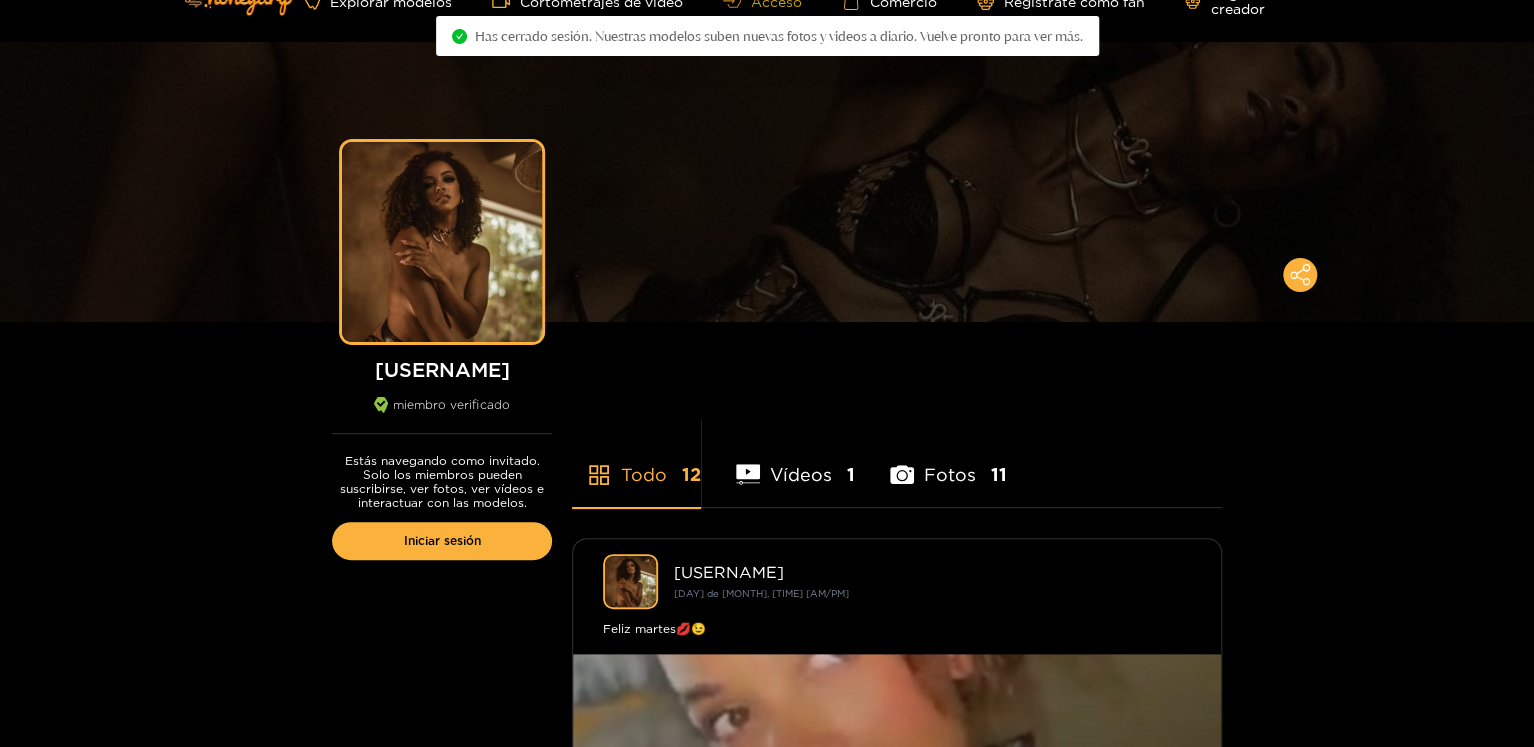 click on "Acceso" at bounding box center (762, 1) 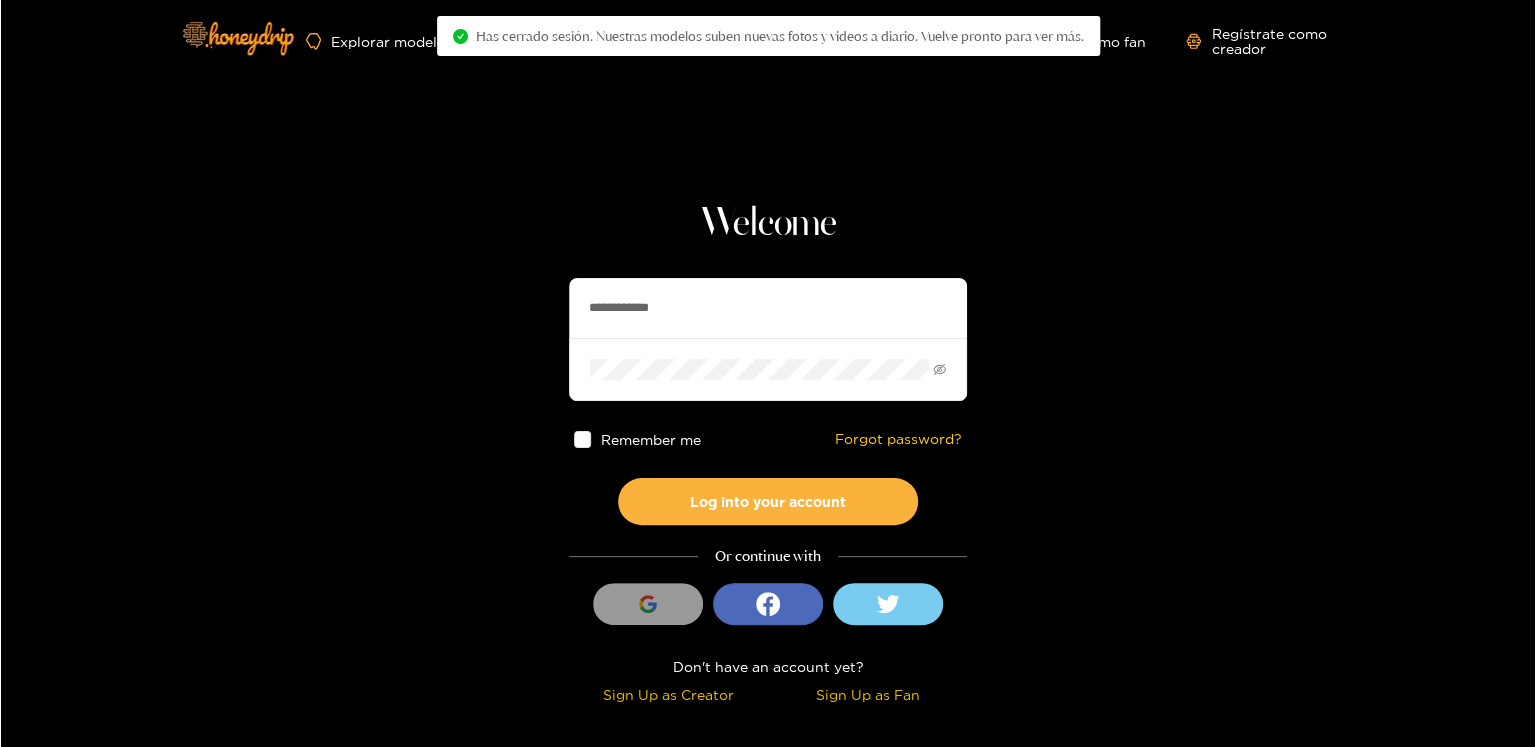 scroll, scrollTop: 0, scrollLeft: 0, axis: both 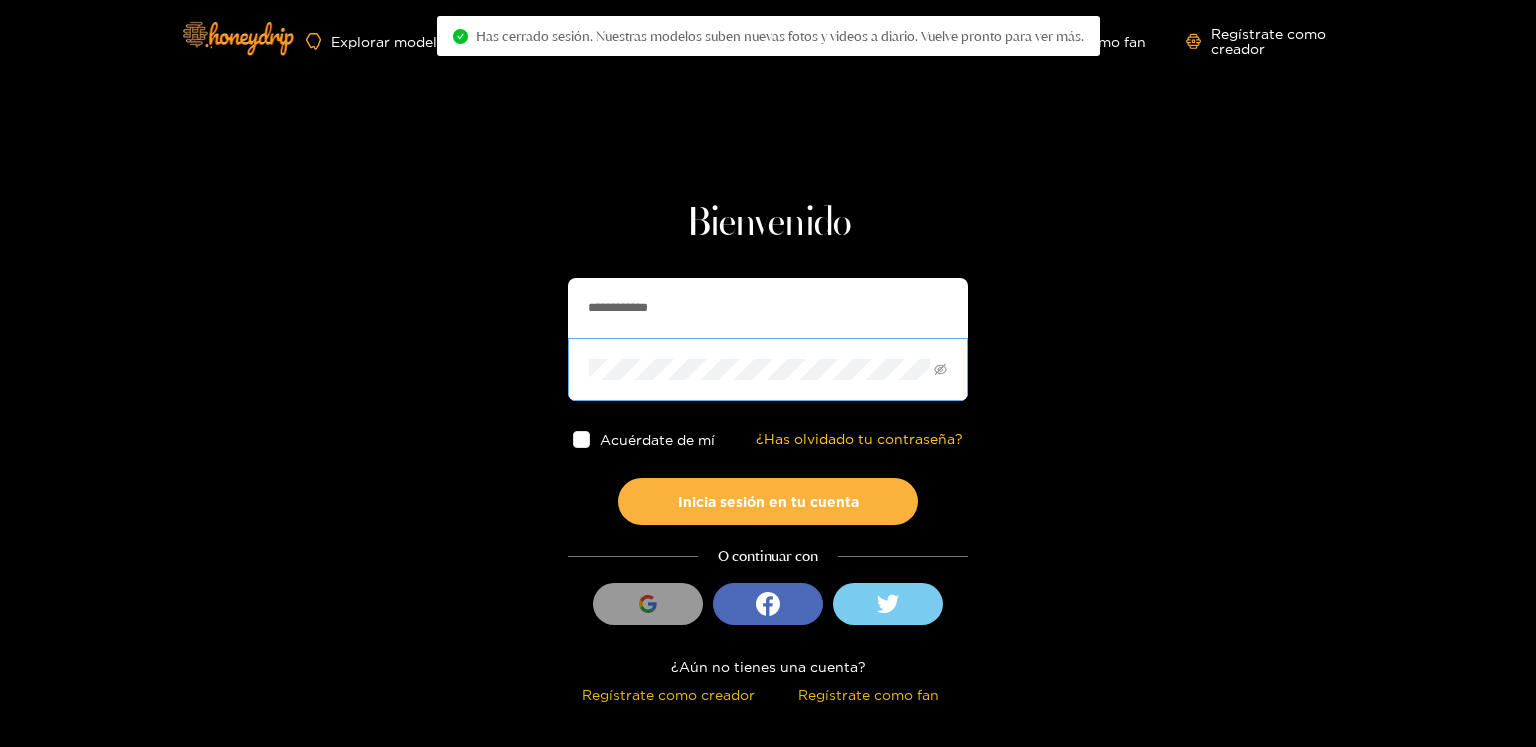click at bounding box center (768, 369) 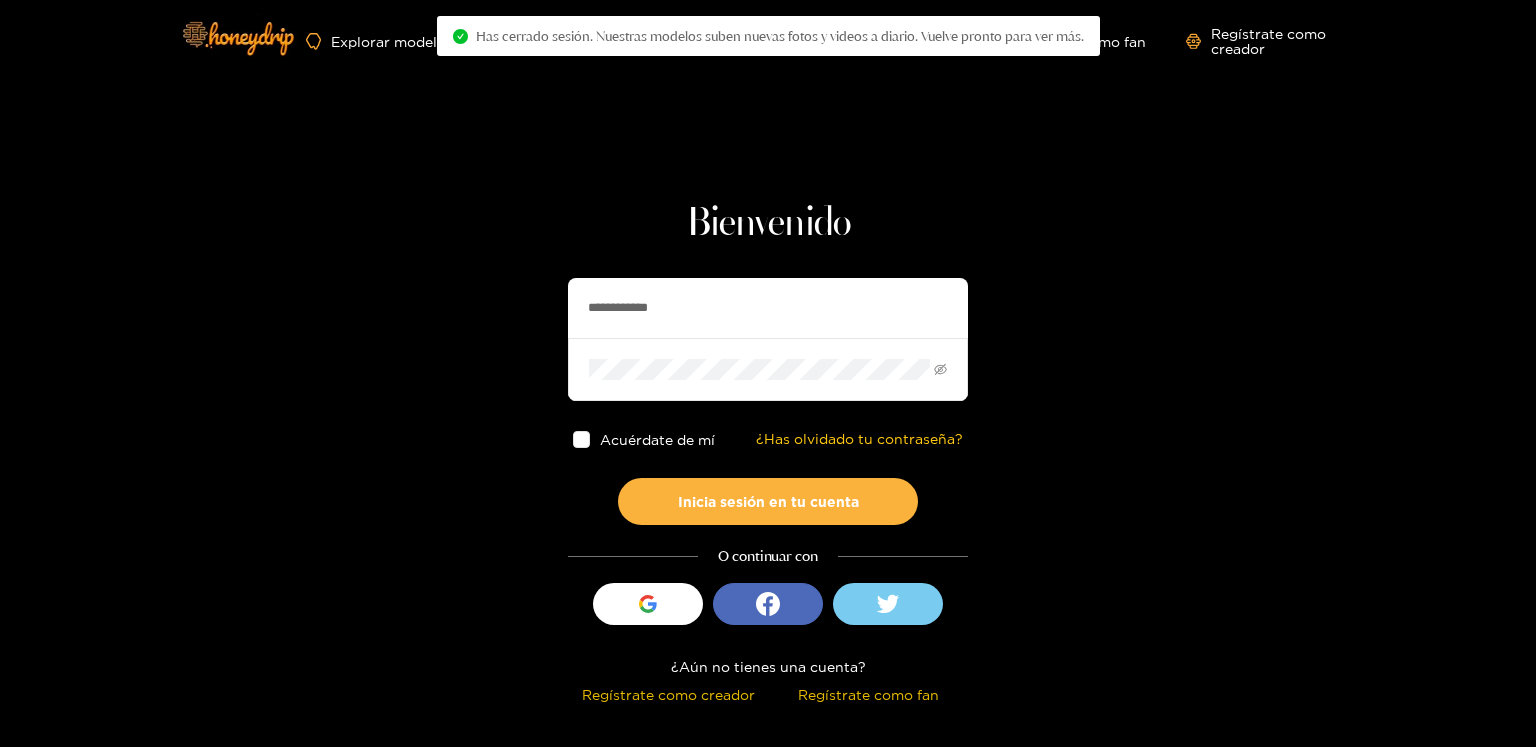 click on "**********" at bounding box center (768, 308) 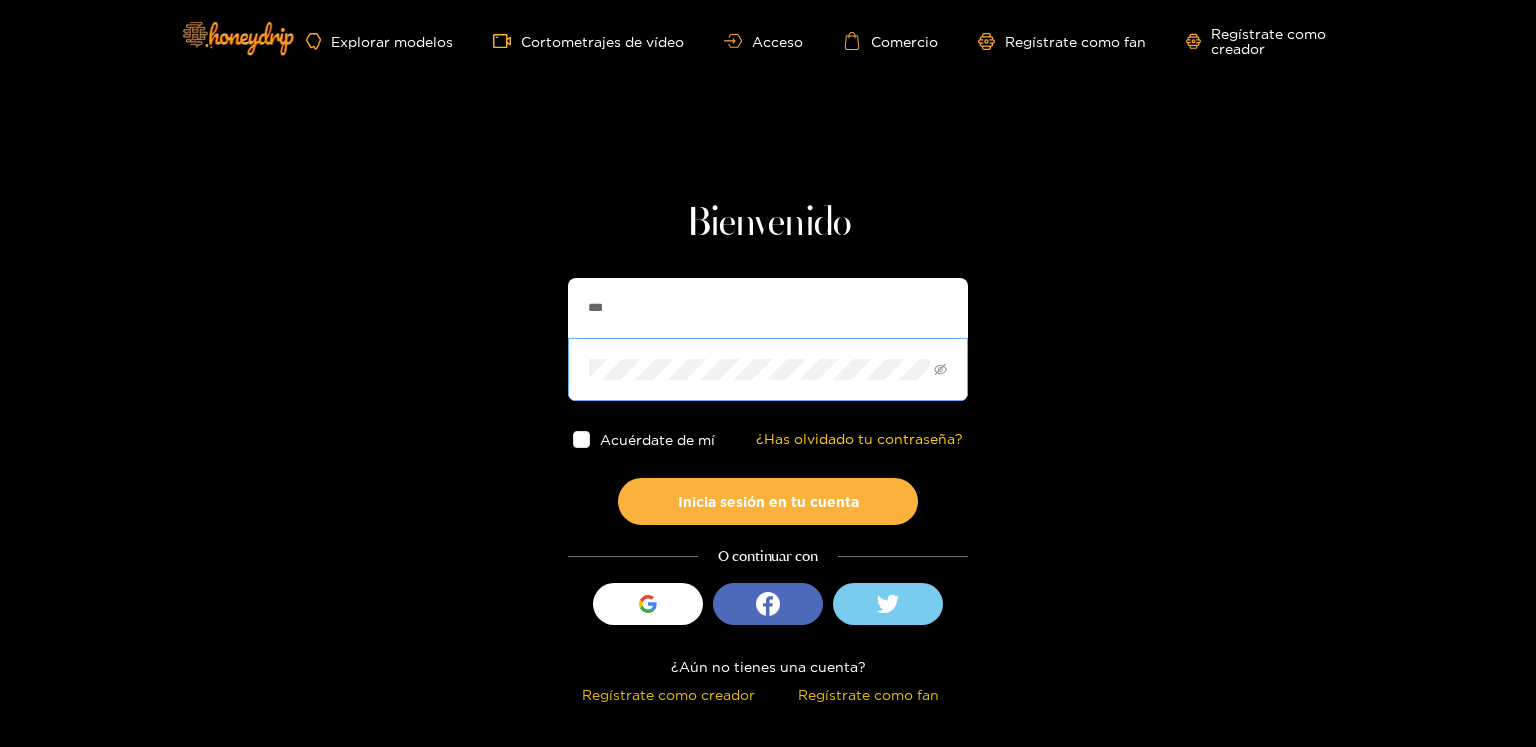 type on "**********" 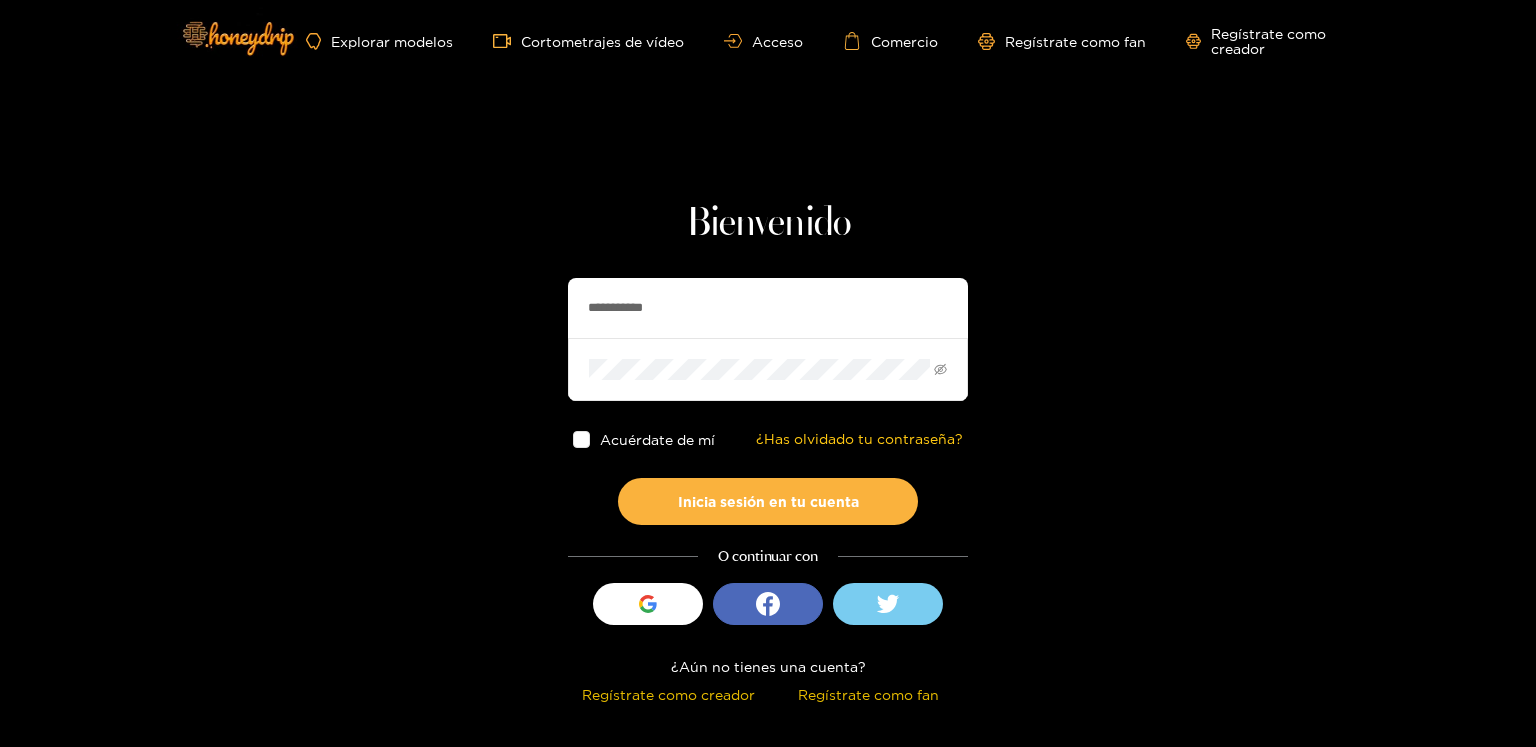 click on "**********" at bounding box center (768, 455) 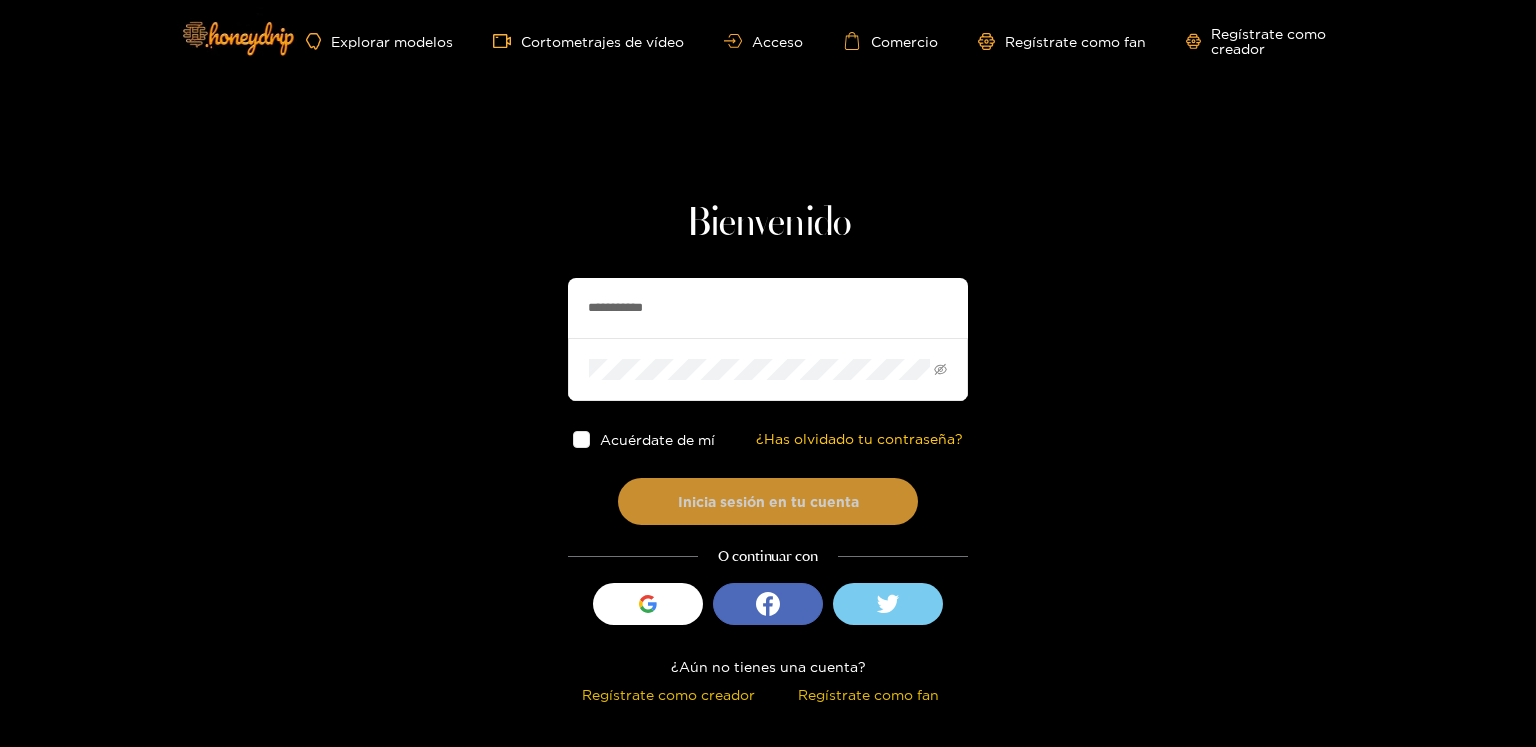 click on "Inicia sesión en tu cuenta" at bounding box center [768, 501] 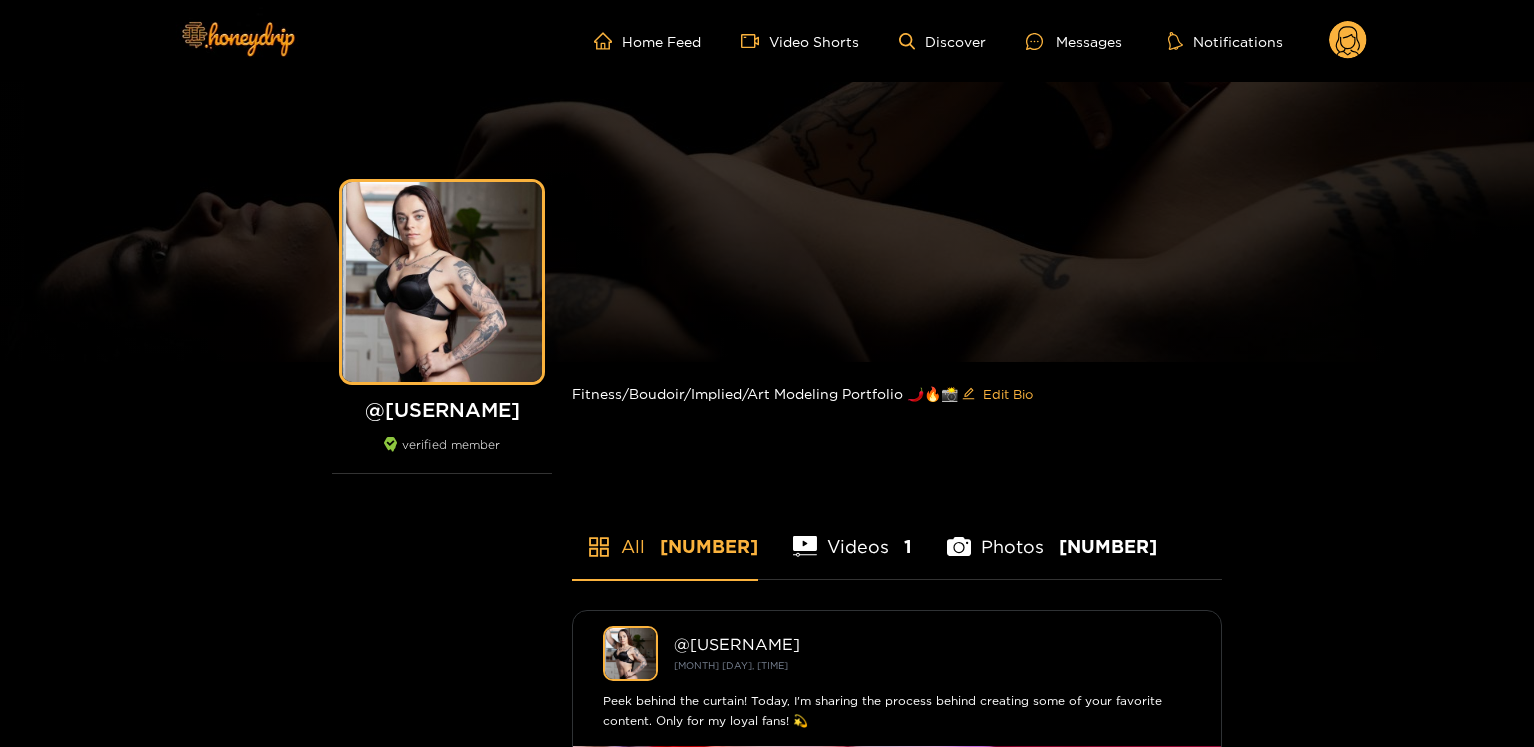 scroll, scrollTop: 0, scrollLeft: 0, axis: both 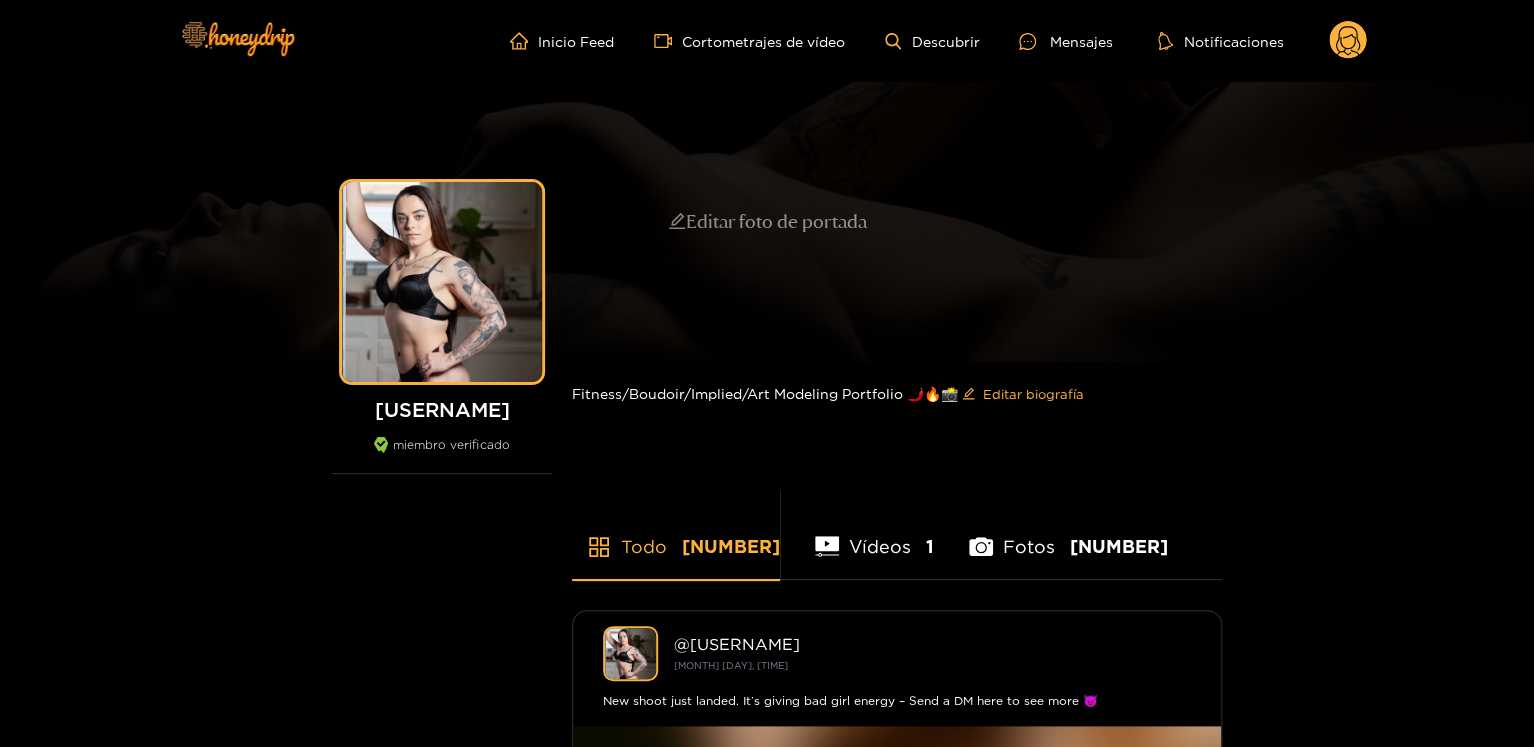 click on "Editar foto de portada" at bounding box center (767, 222) 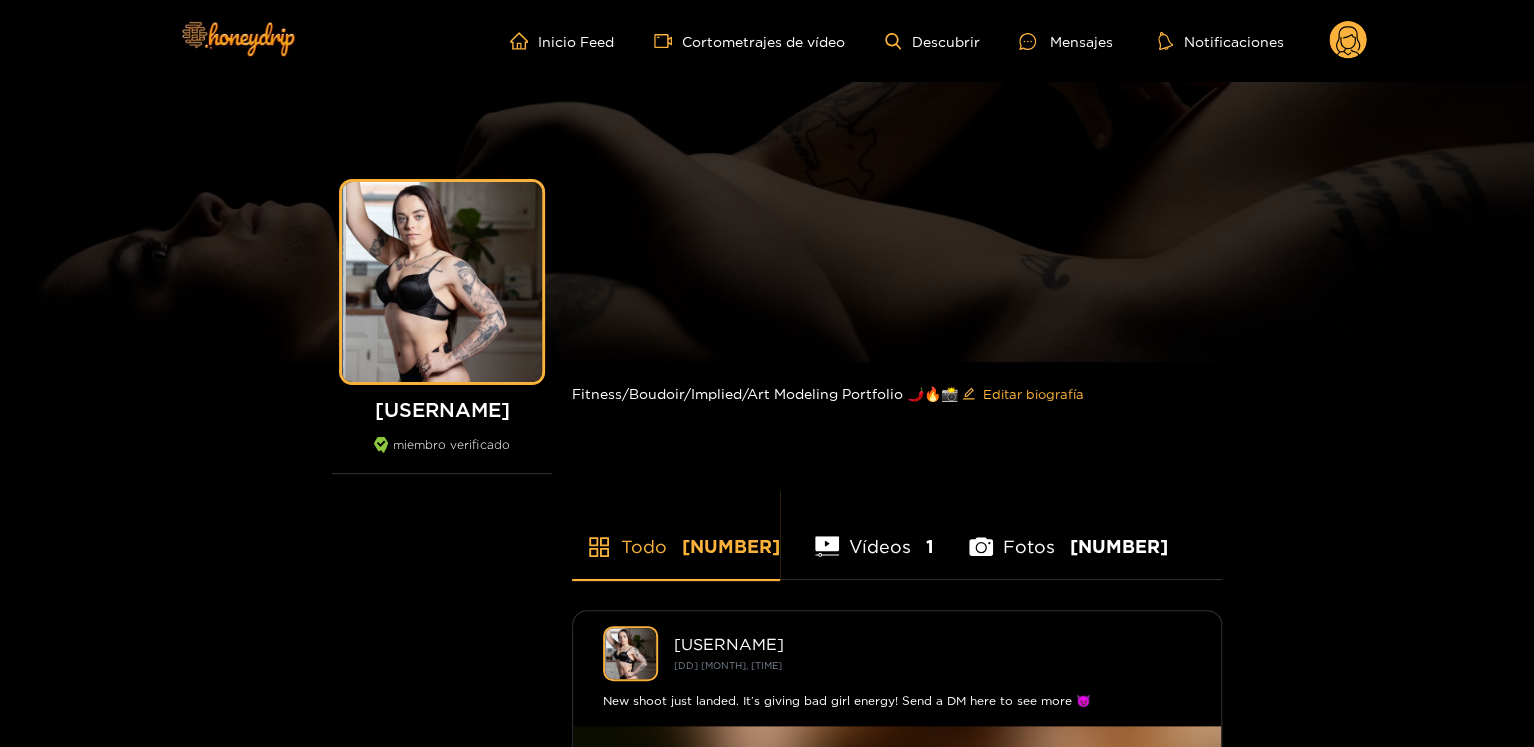 click 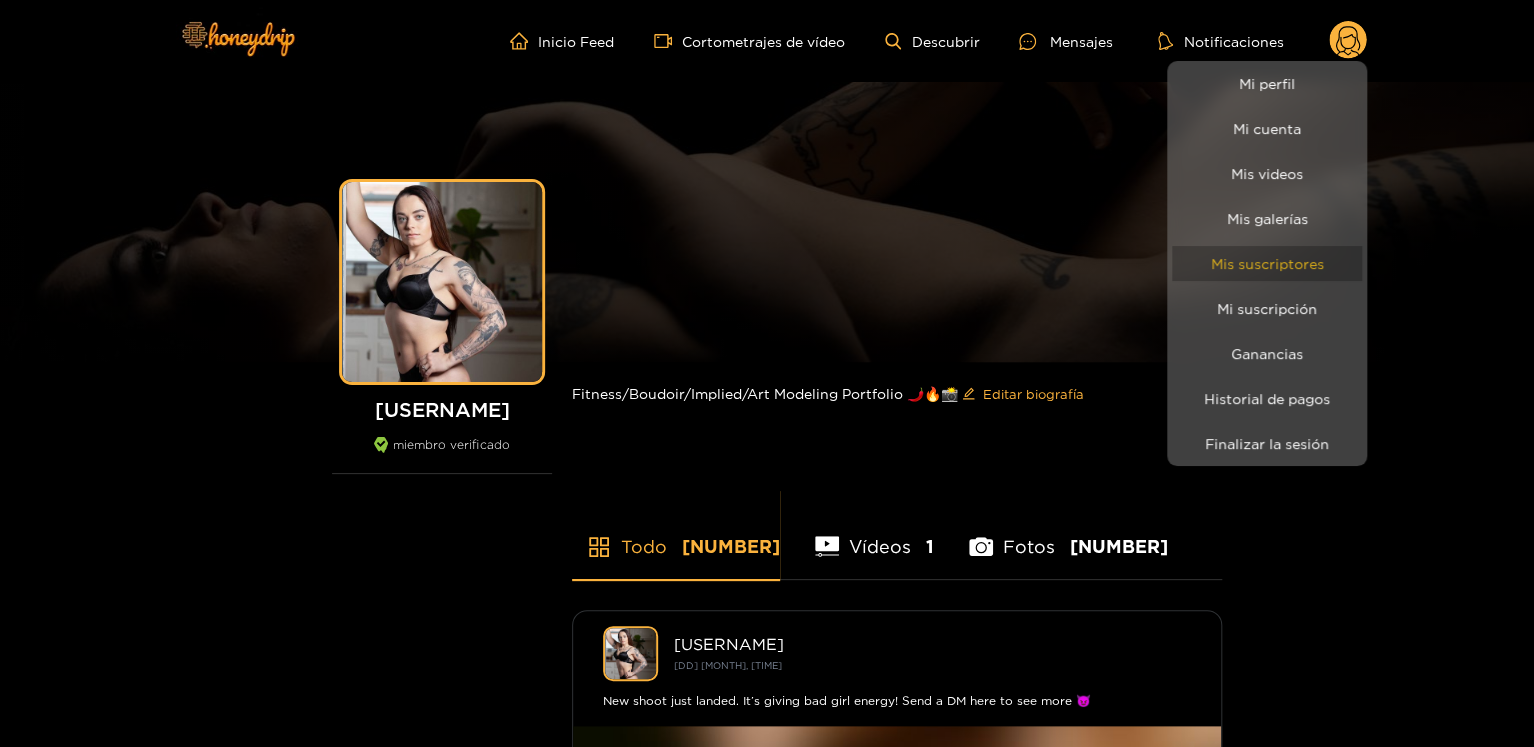 click on "Mis suscriptores" at bounding box center (1267, 263) 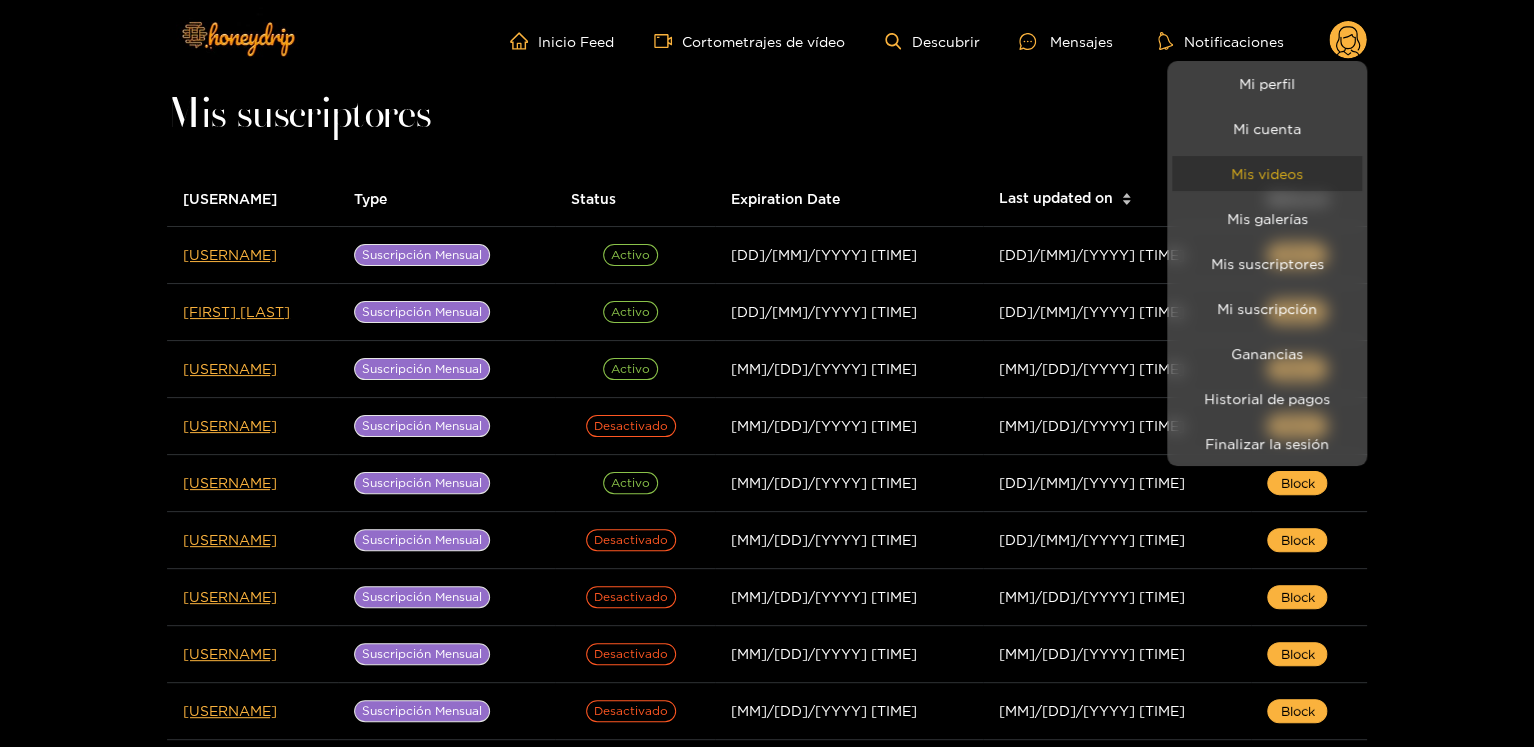 click on "Mis videos" at bounding box center [1267, 173] 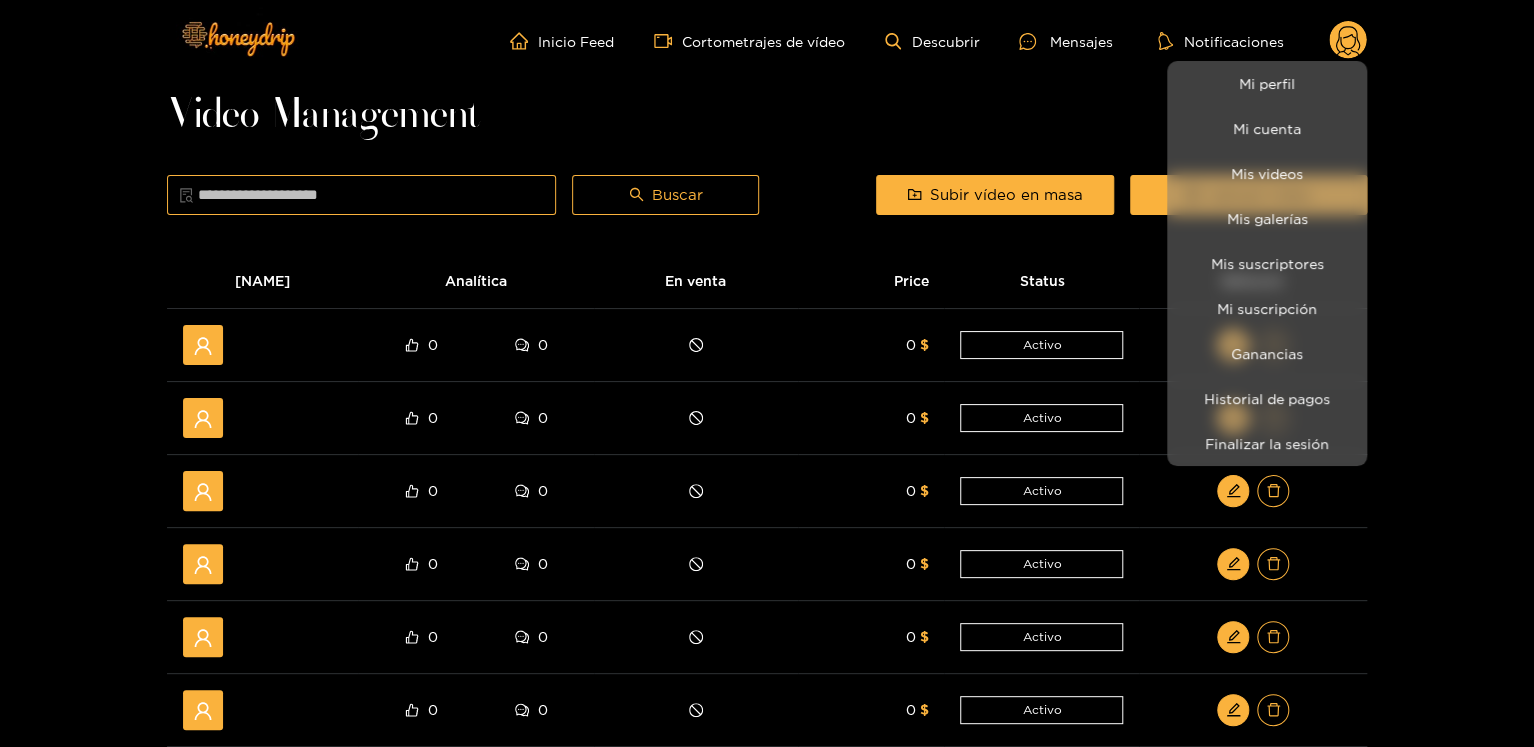 click at bounding box center (767, 373) 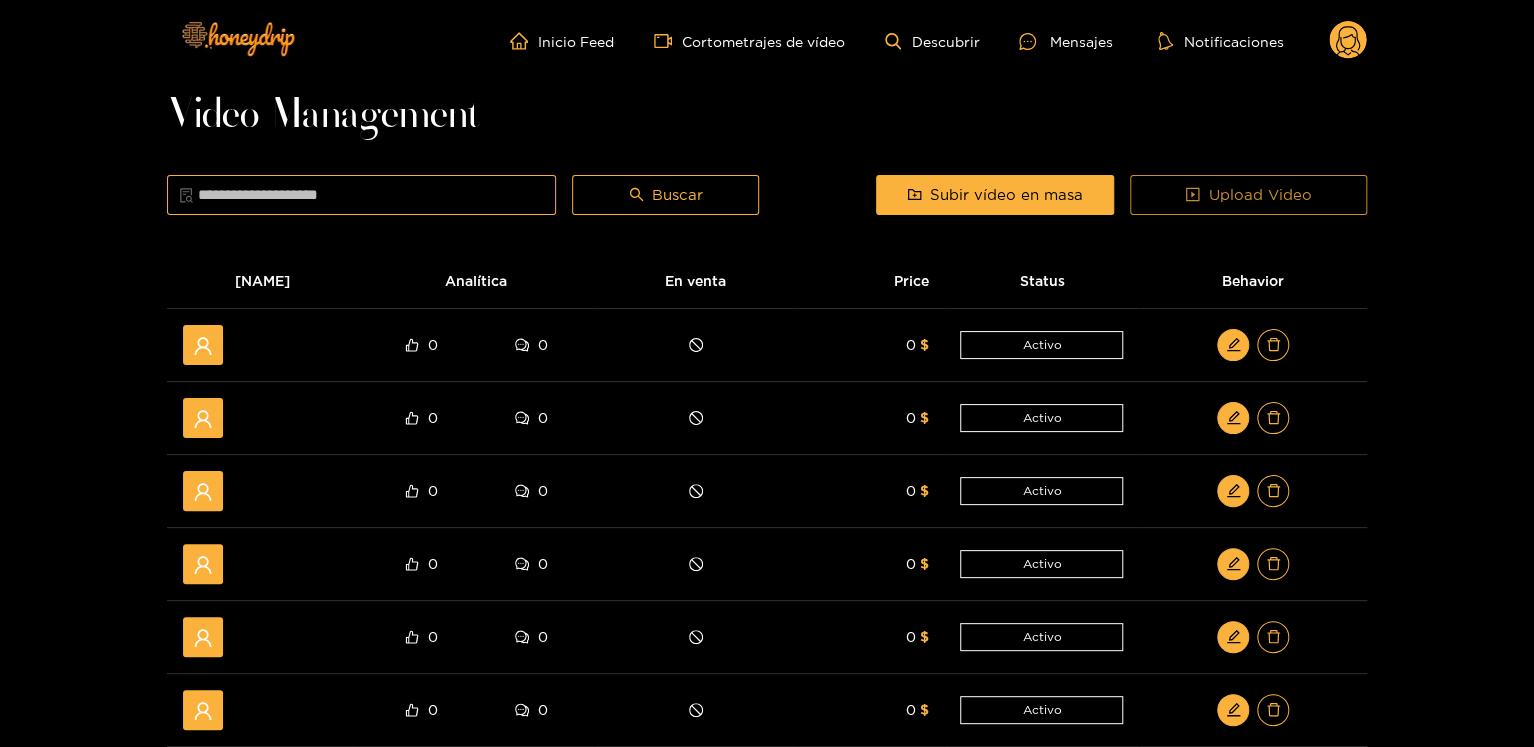 click on "Upload Video" at bounding box center (1248, 195) 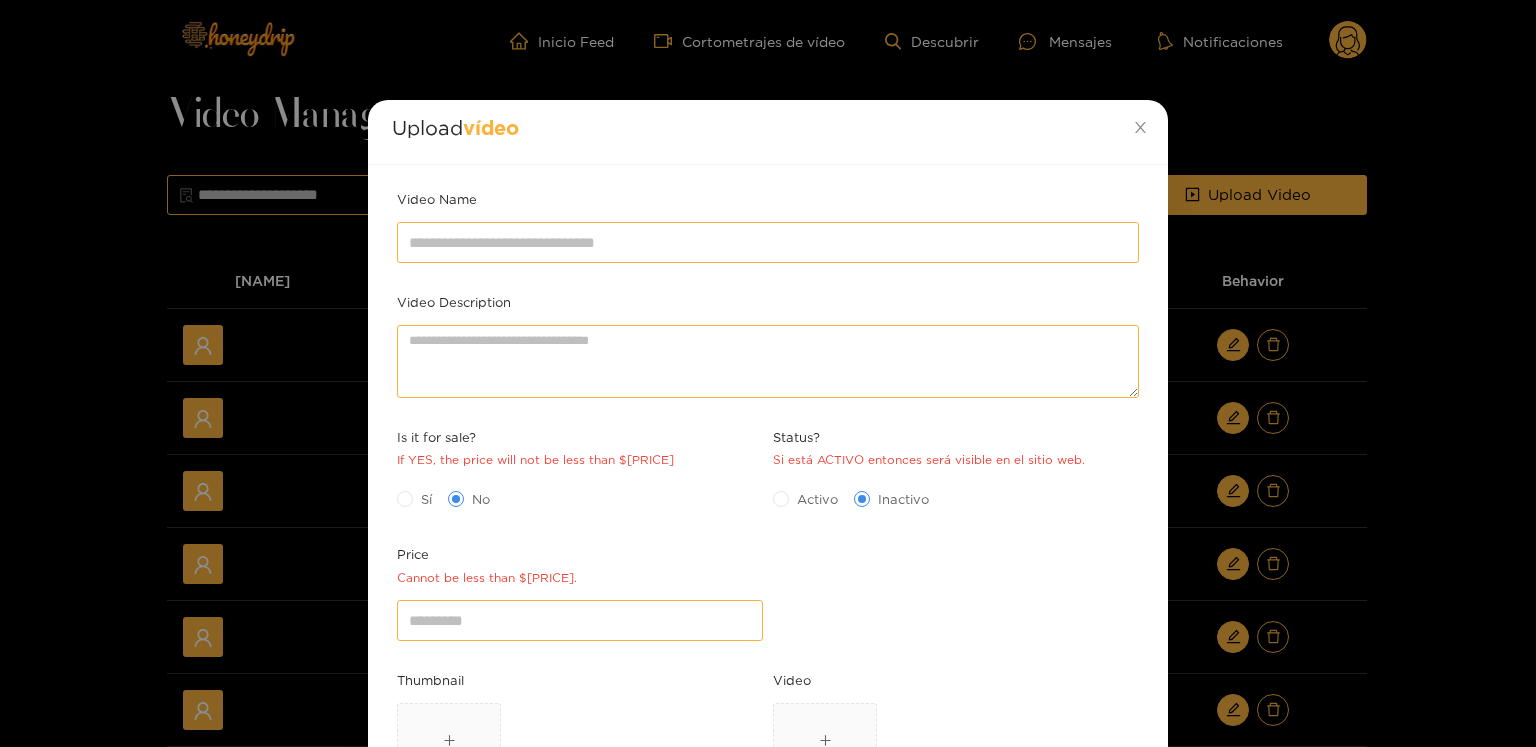 click on "*" at bounding box center (580, 620) 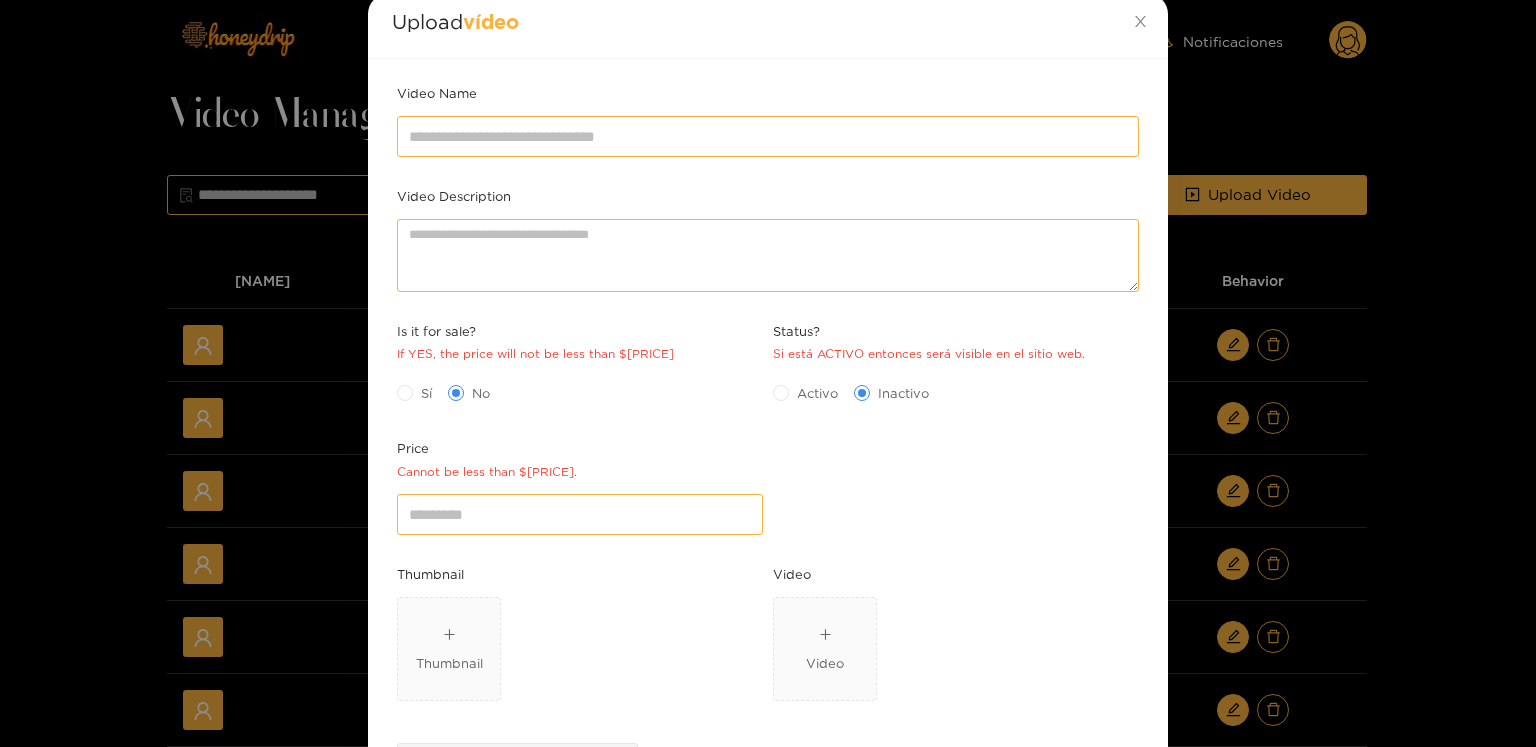 scroll, scrollTop: 118, scrollLeft: 0, axis: vertical 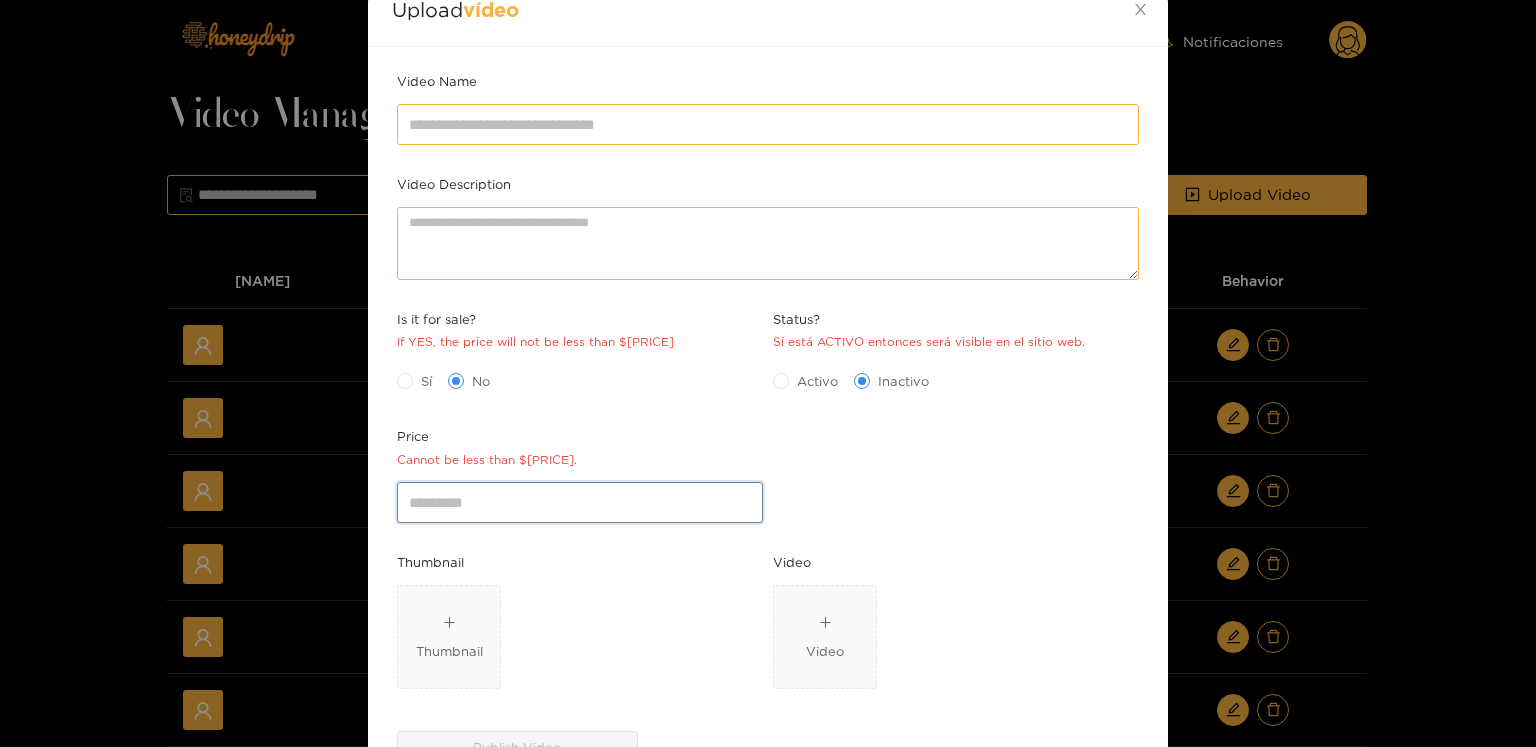 click on "*" at bounding box center (580, 502) 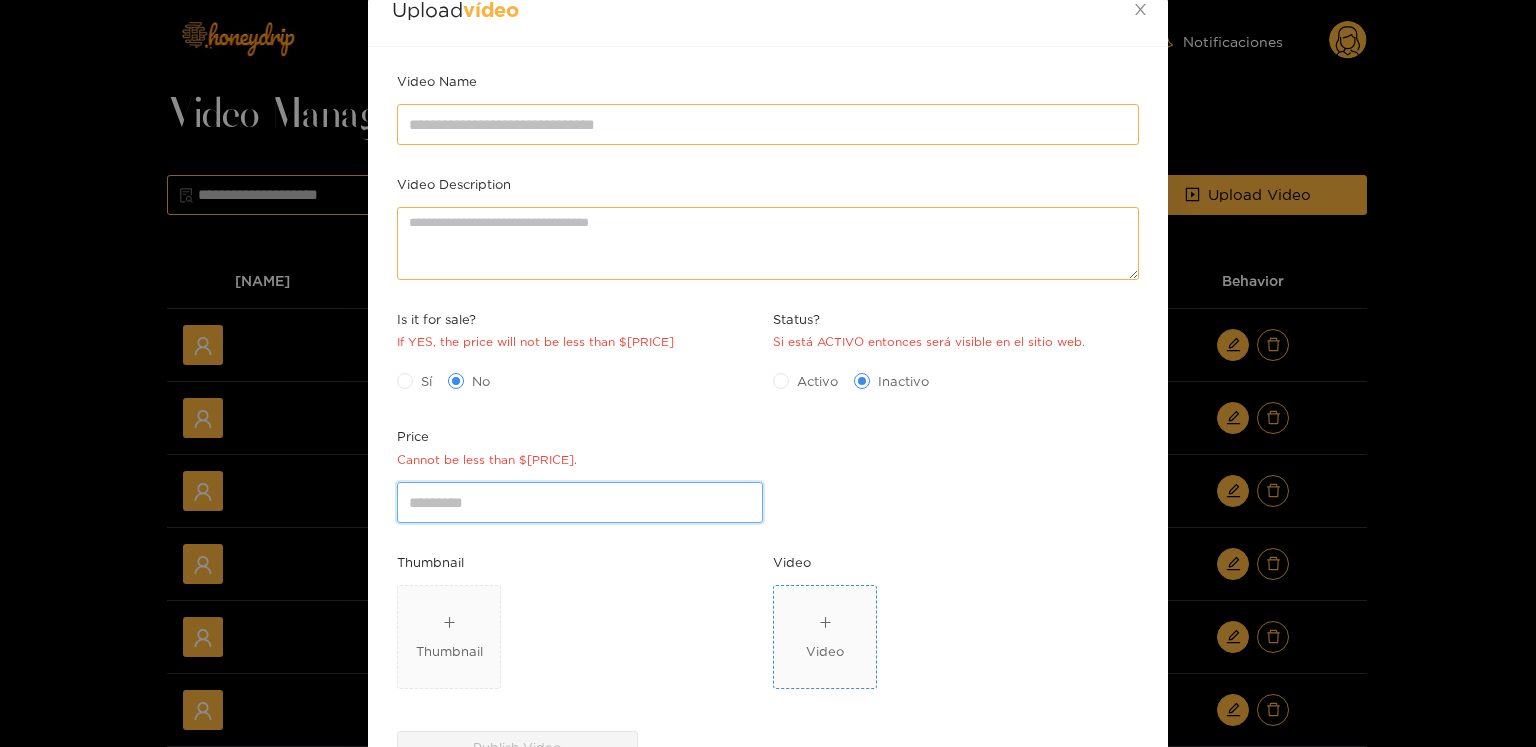 type on "*" 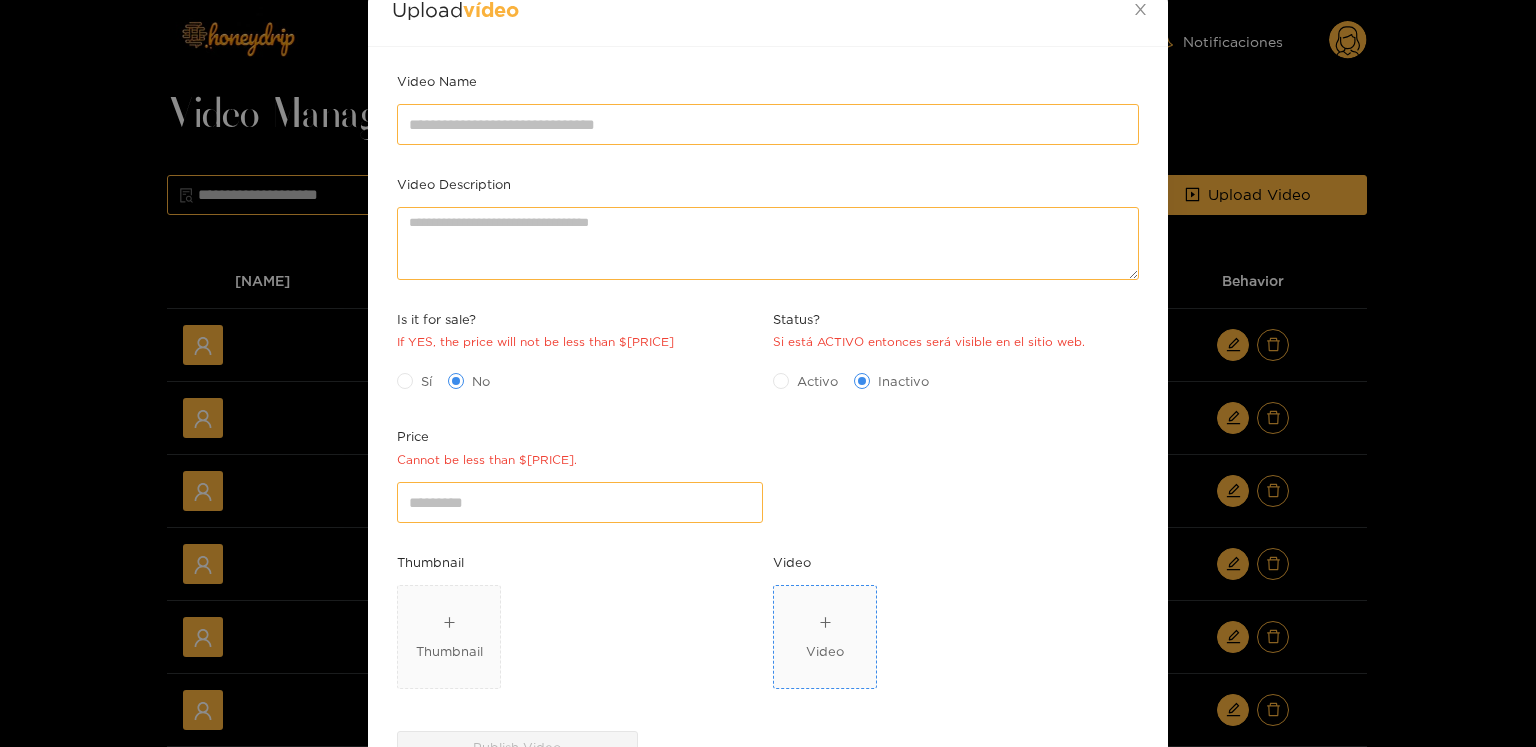 click on "Video" at bounding box center [825, 637] 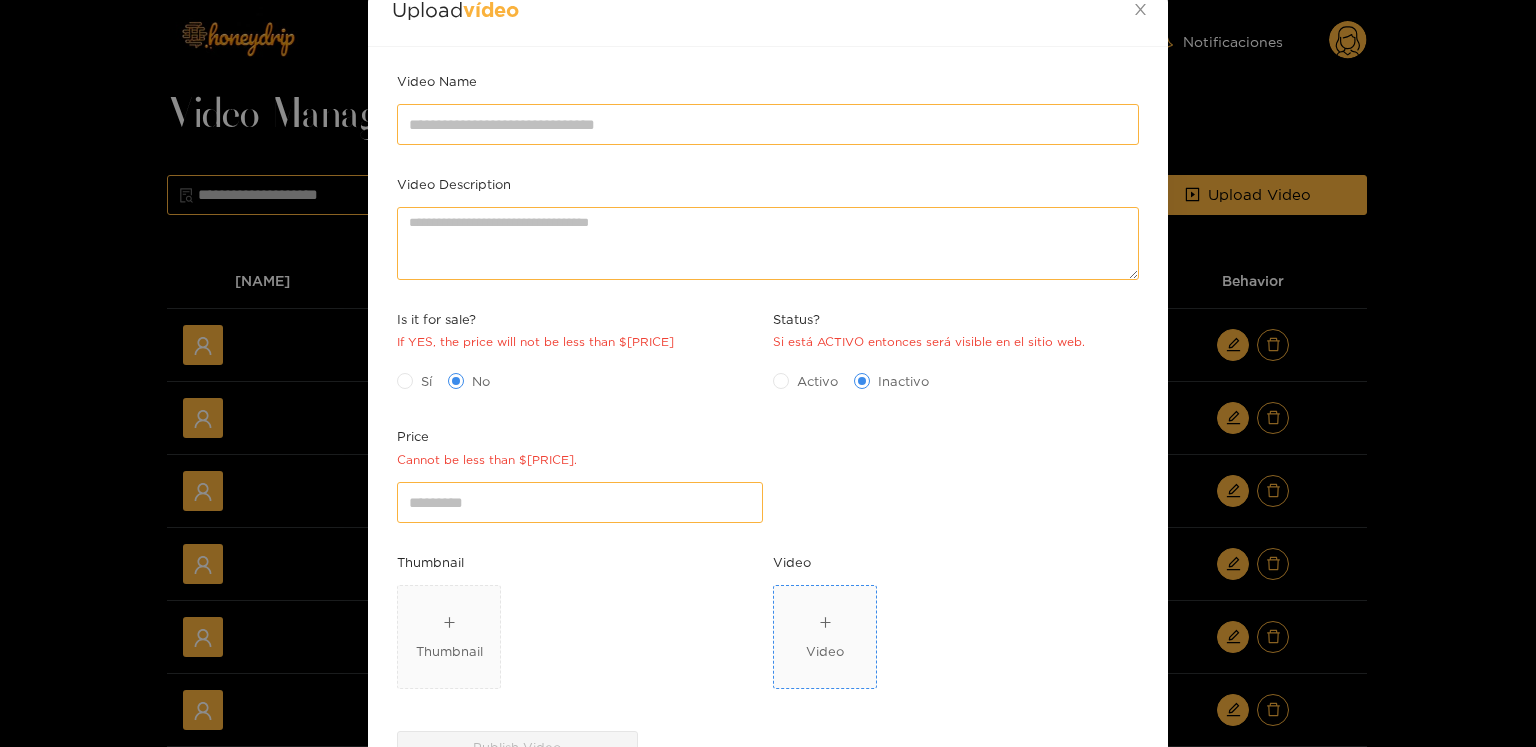 click on "Video" at bounding box center [825, 637] 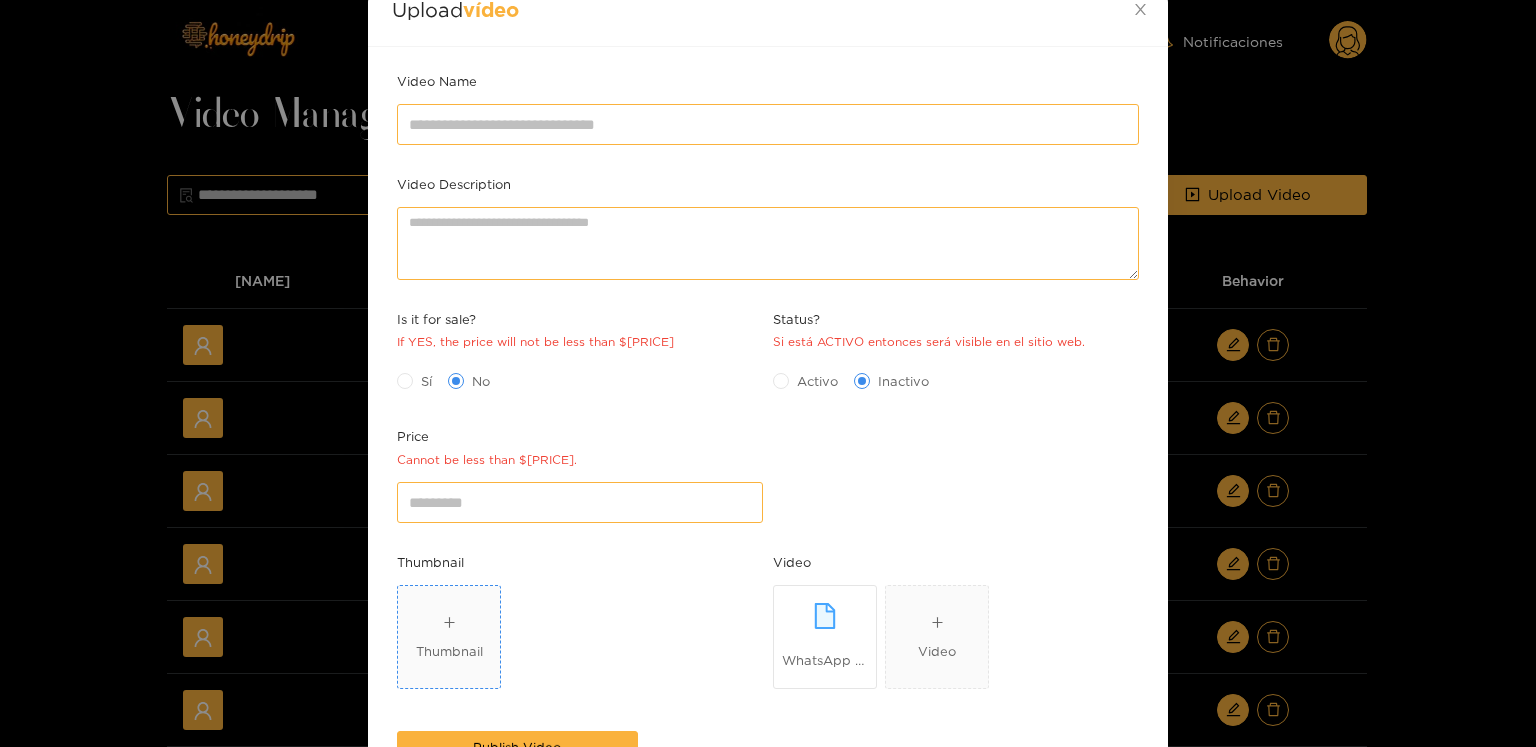 click on "Thumbnail" at bounding box center (449, 651) 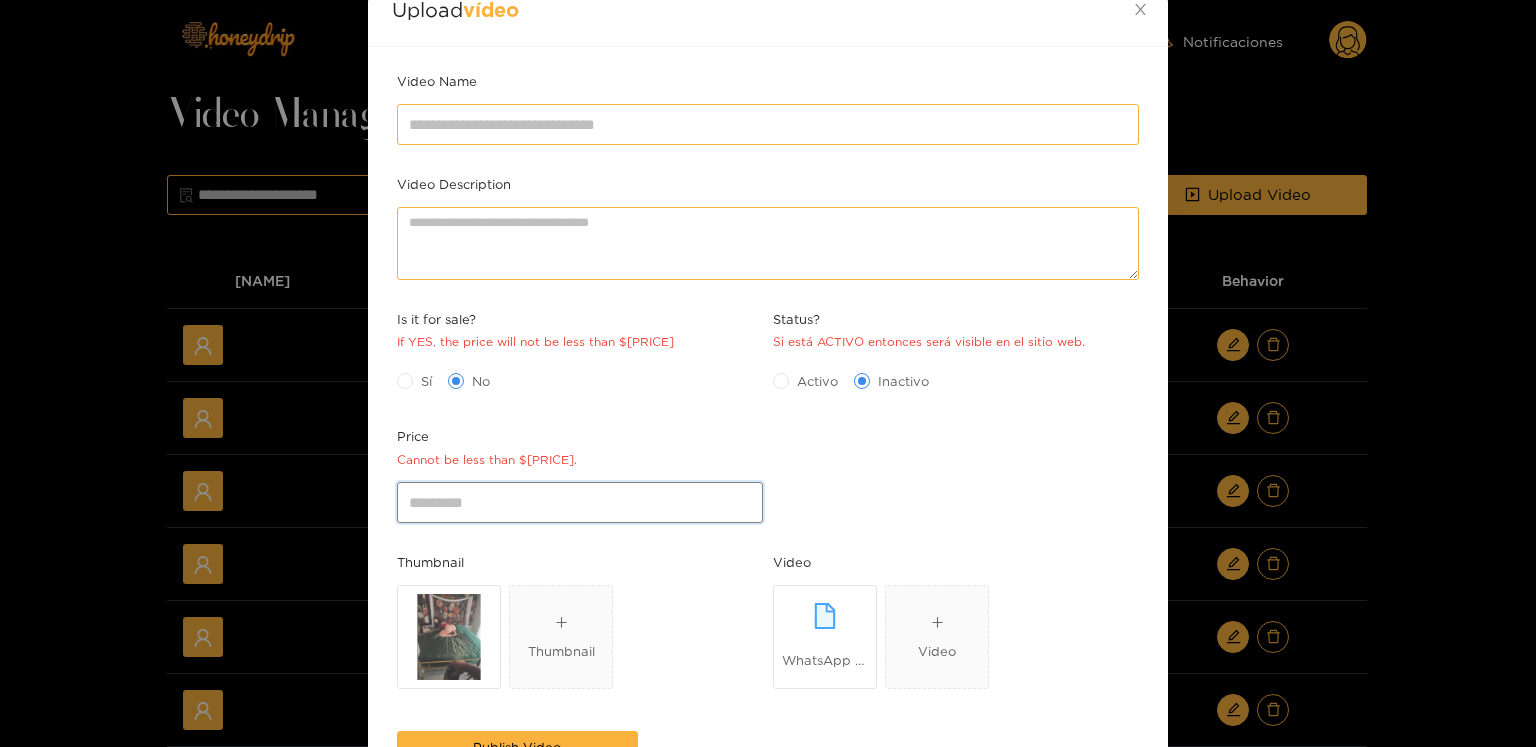 click on "*" at bounding box center (580, 502) 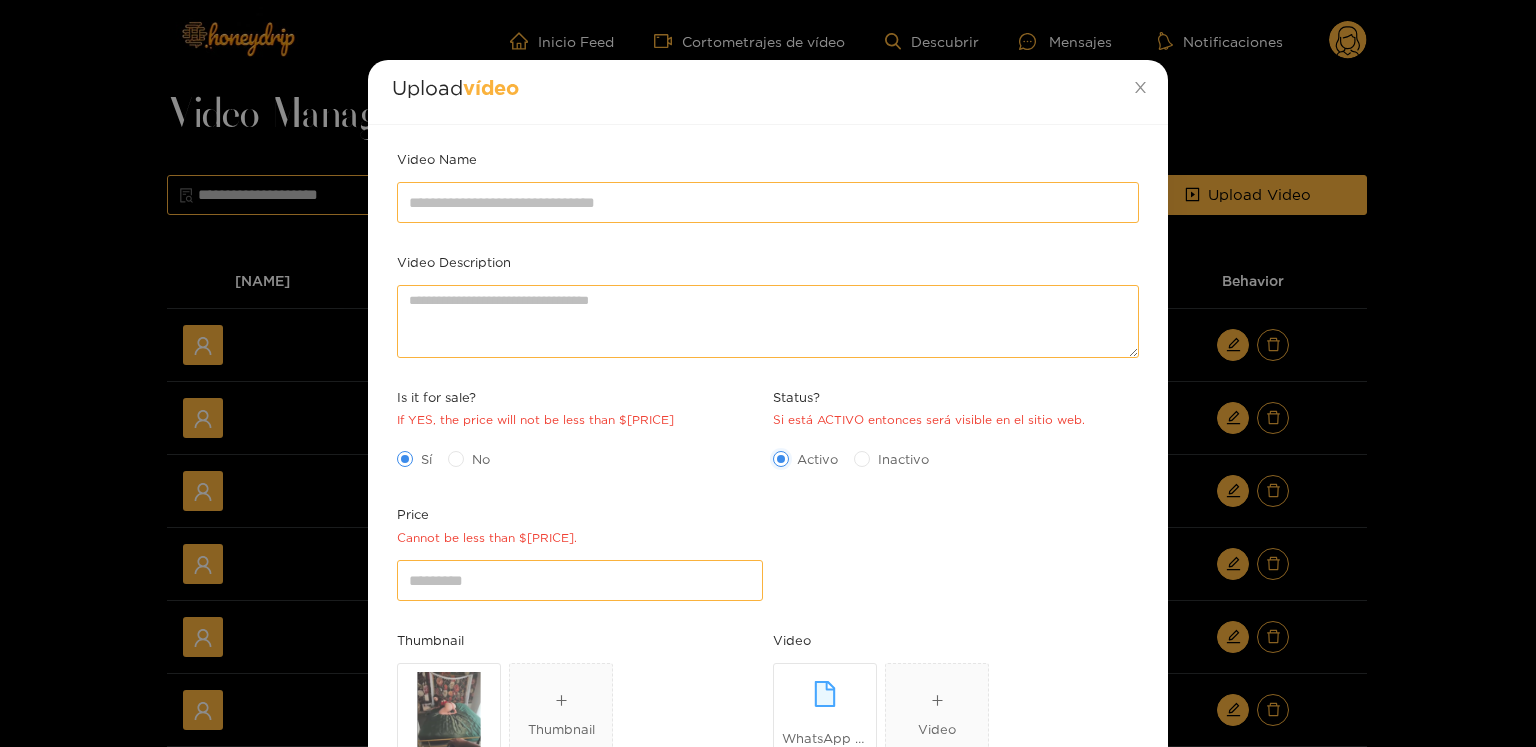 scroll, scrollTop: 36, scrollLeft: 0, axis: vertical 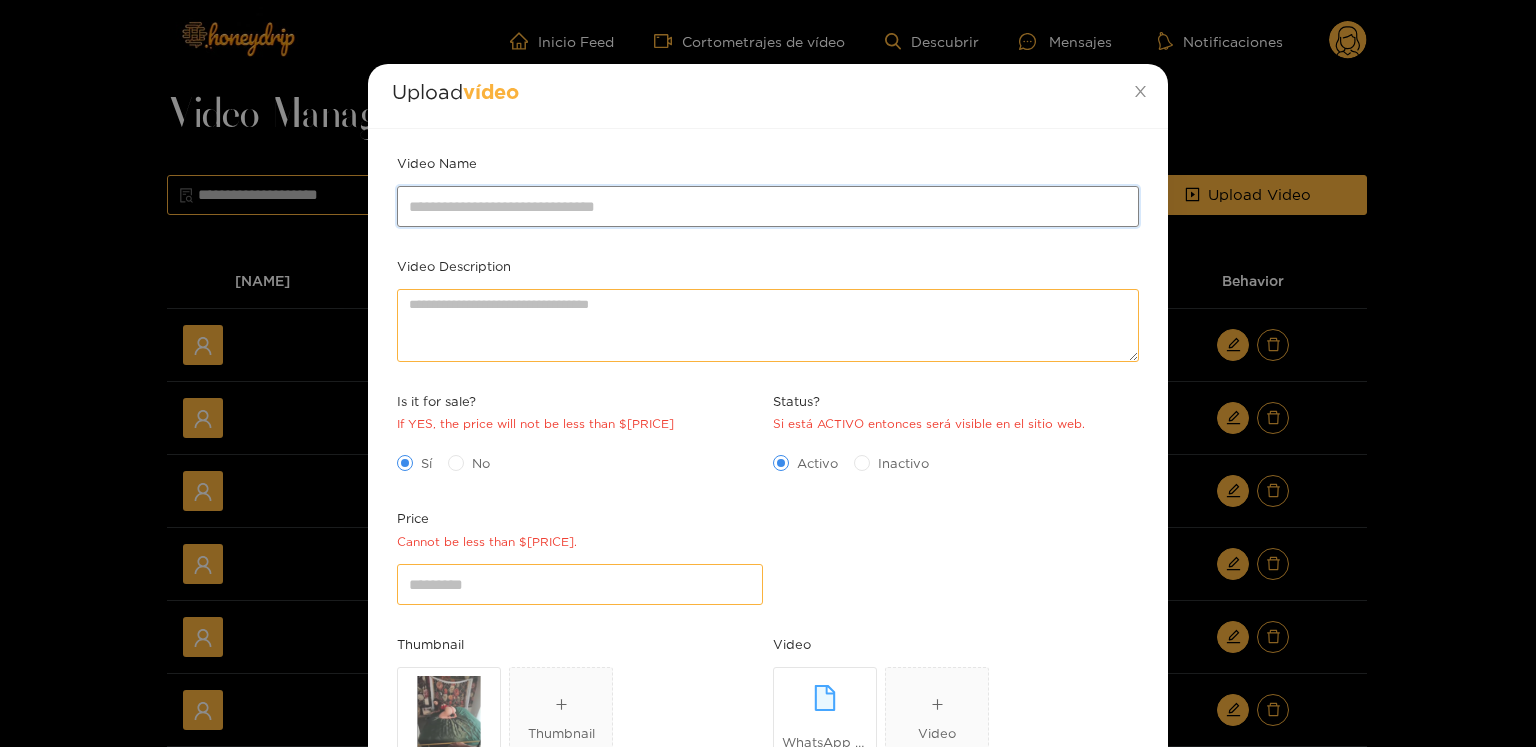click on "Video Name" at bounding box center (768, 206) 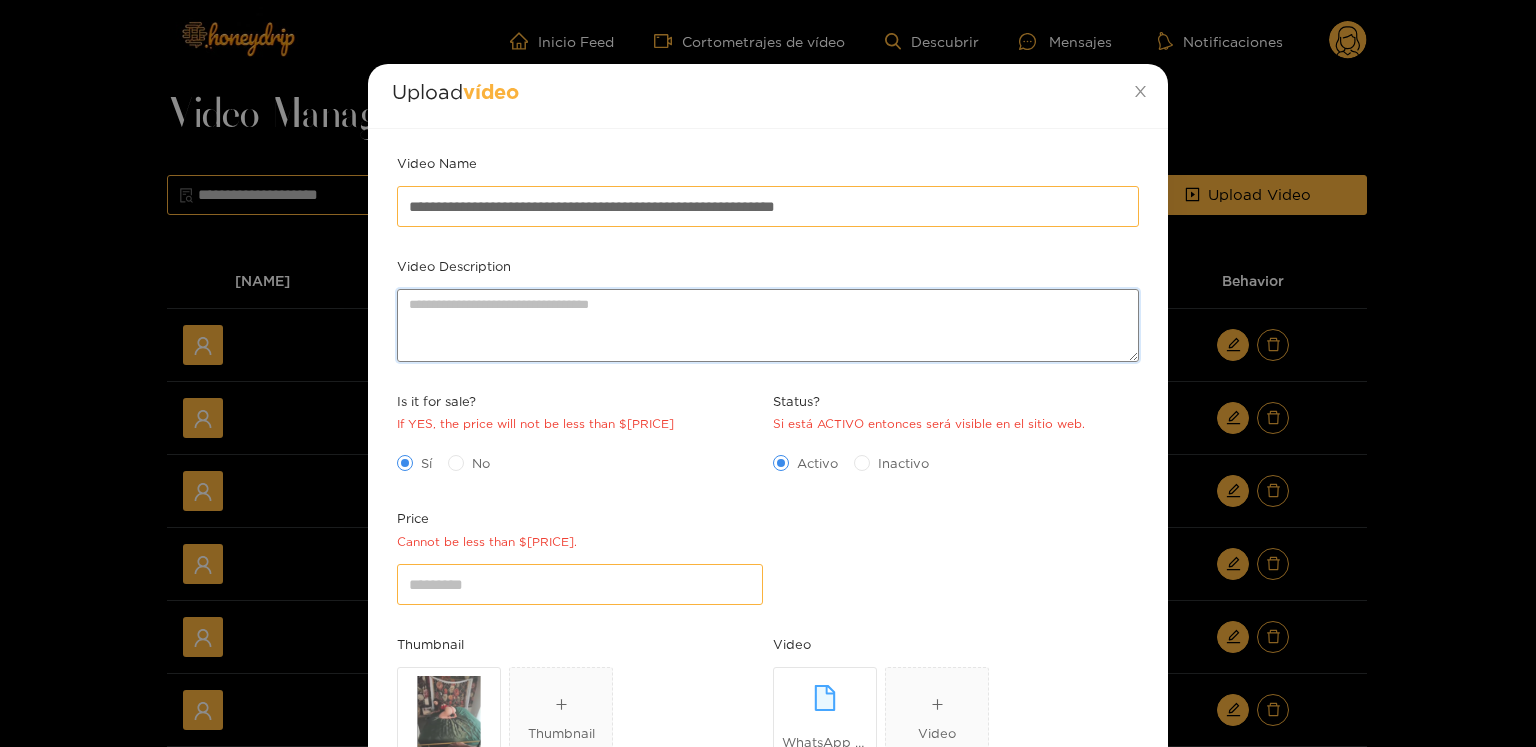 click on "Video Description" at bounding box center (768, 325) 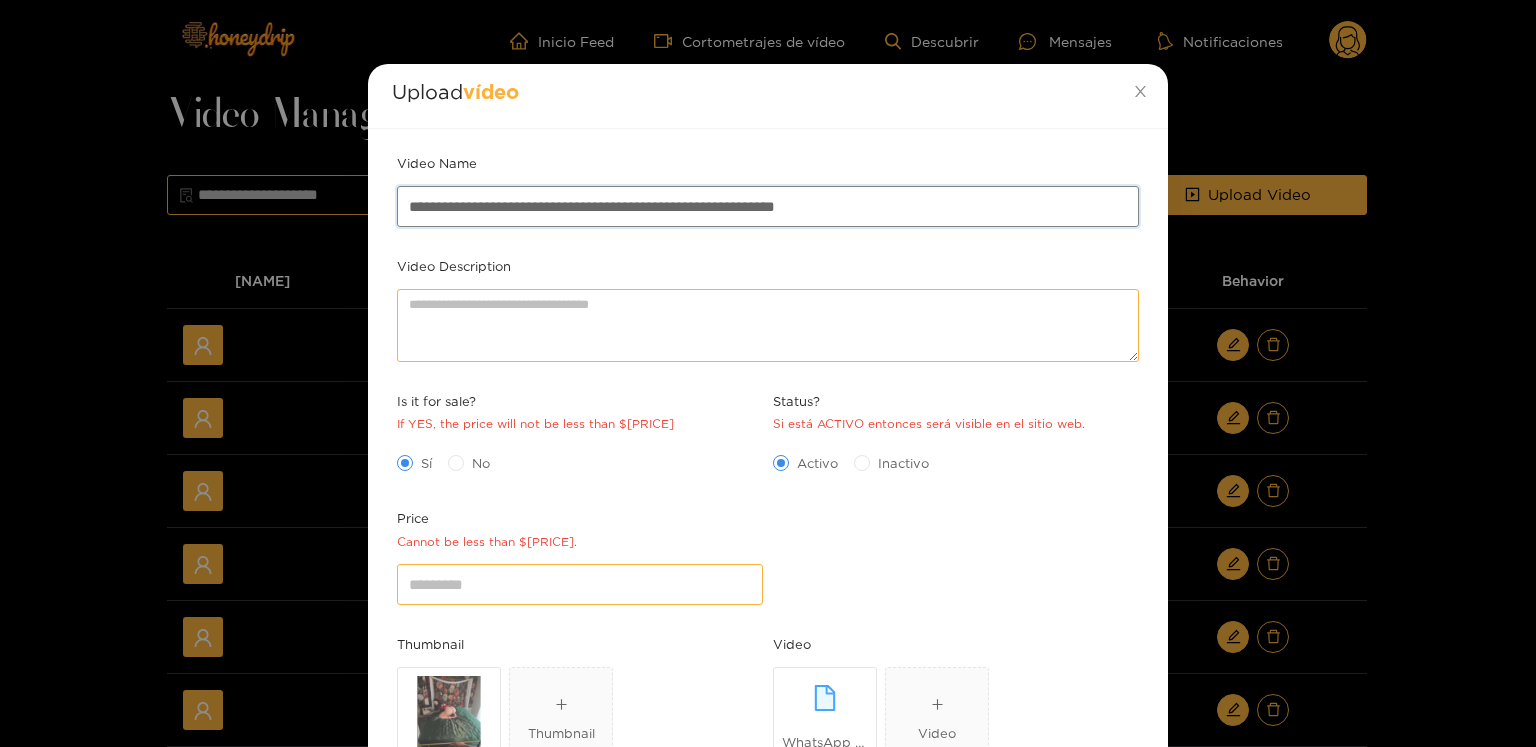 click on "**********" at bounding box center [768, 206] 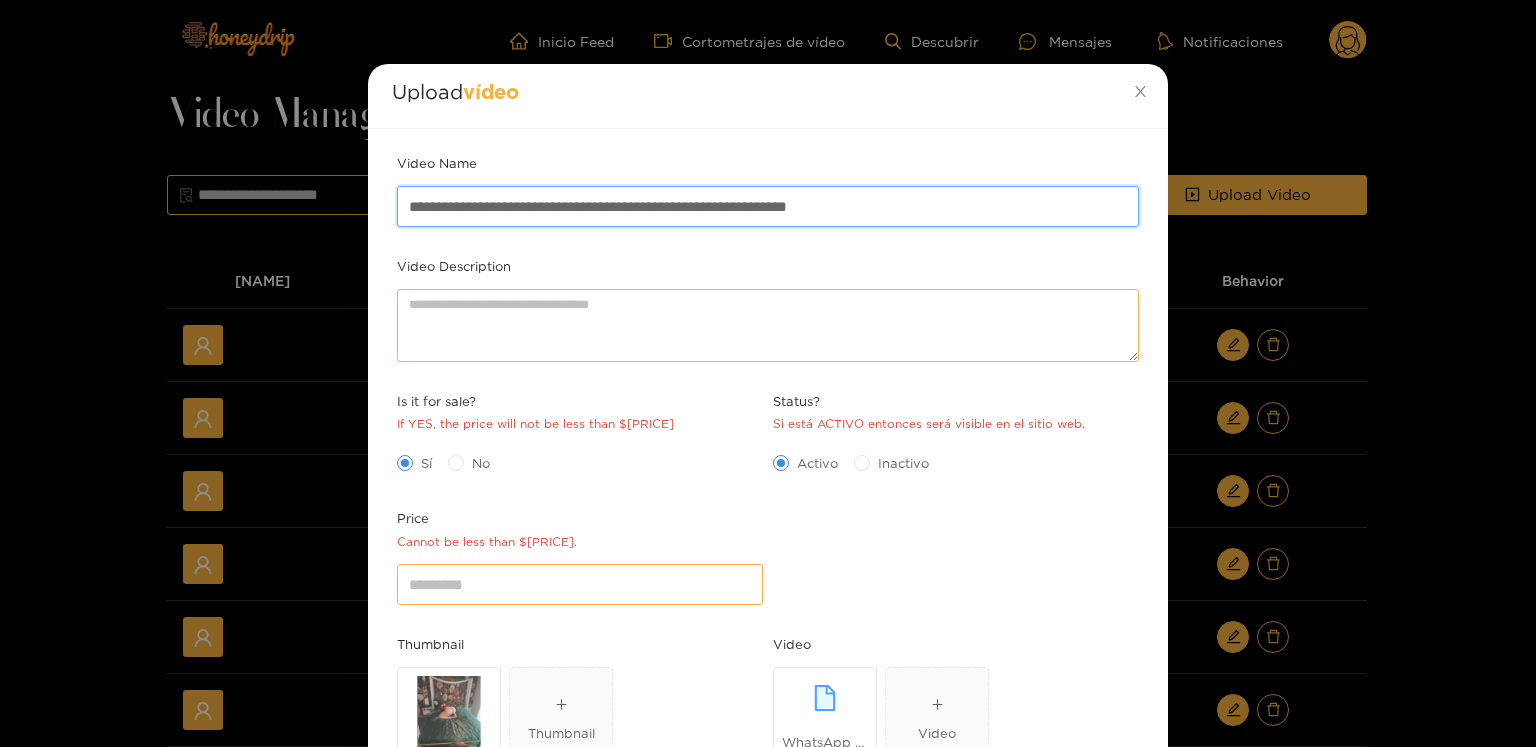 paste on "**" 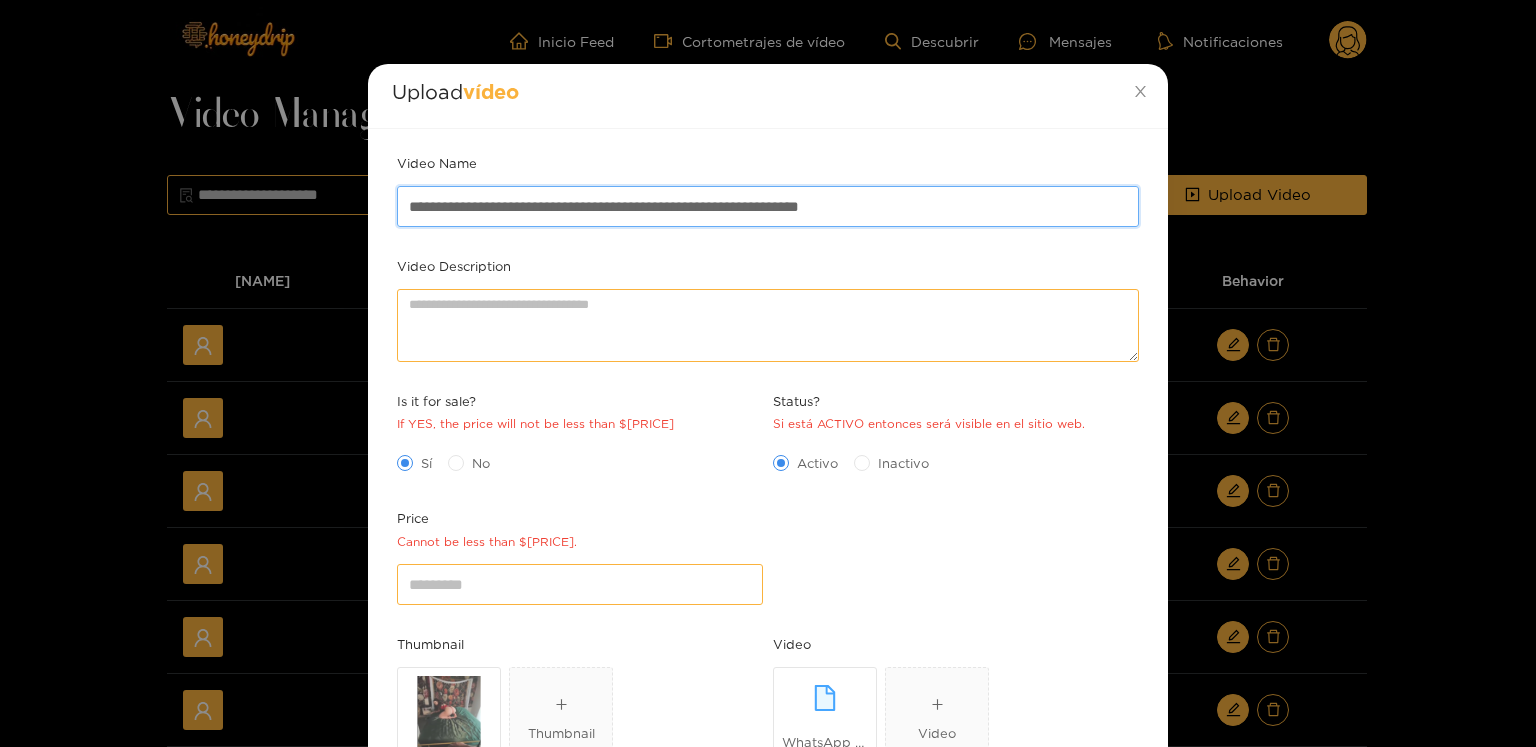paste on "**" 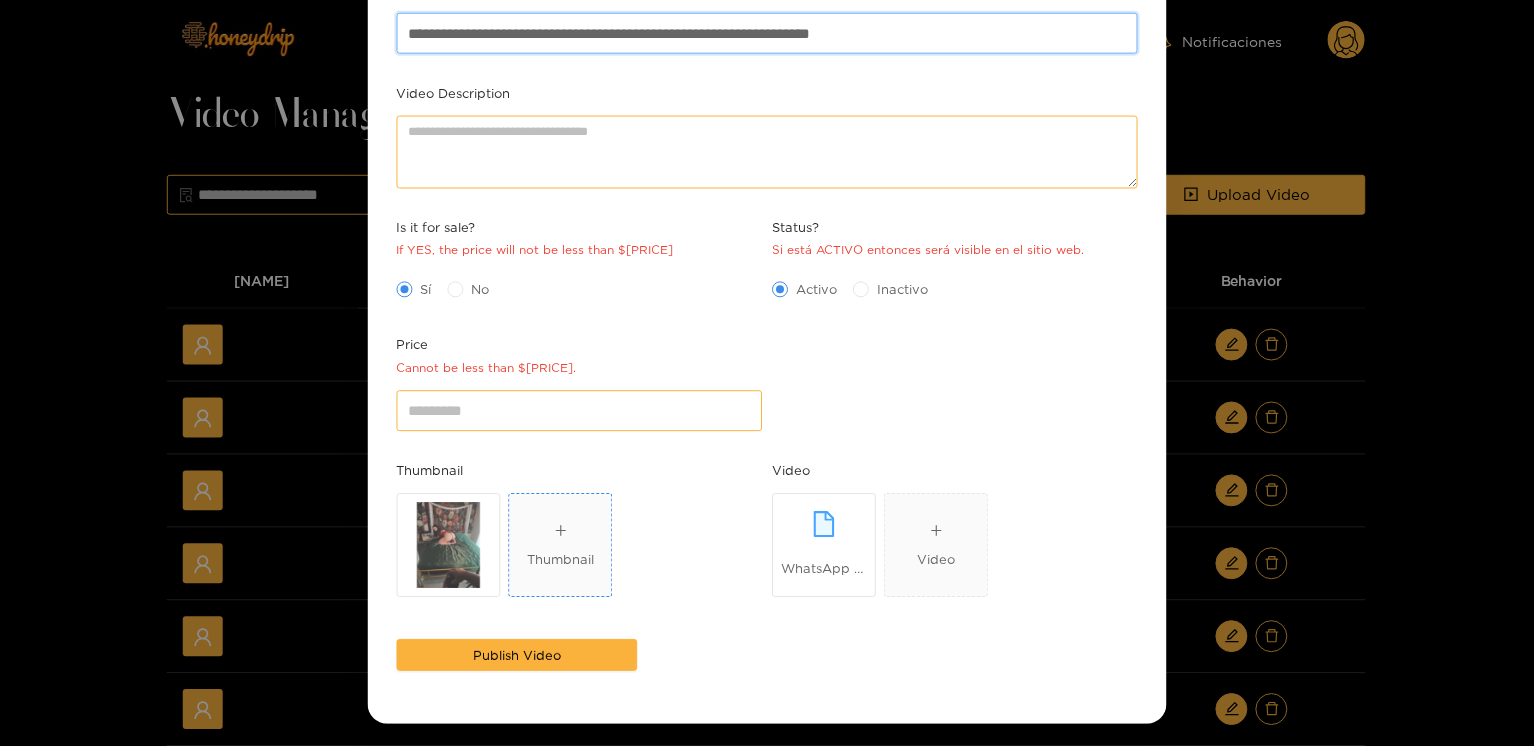 scroll, scrollTop: 209, scrollLeft: 0, axis: vertical 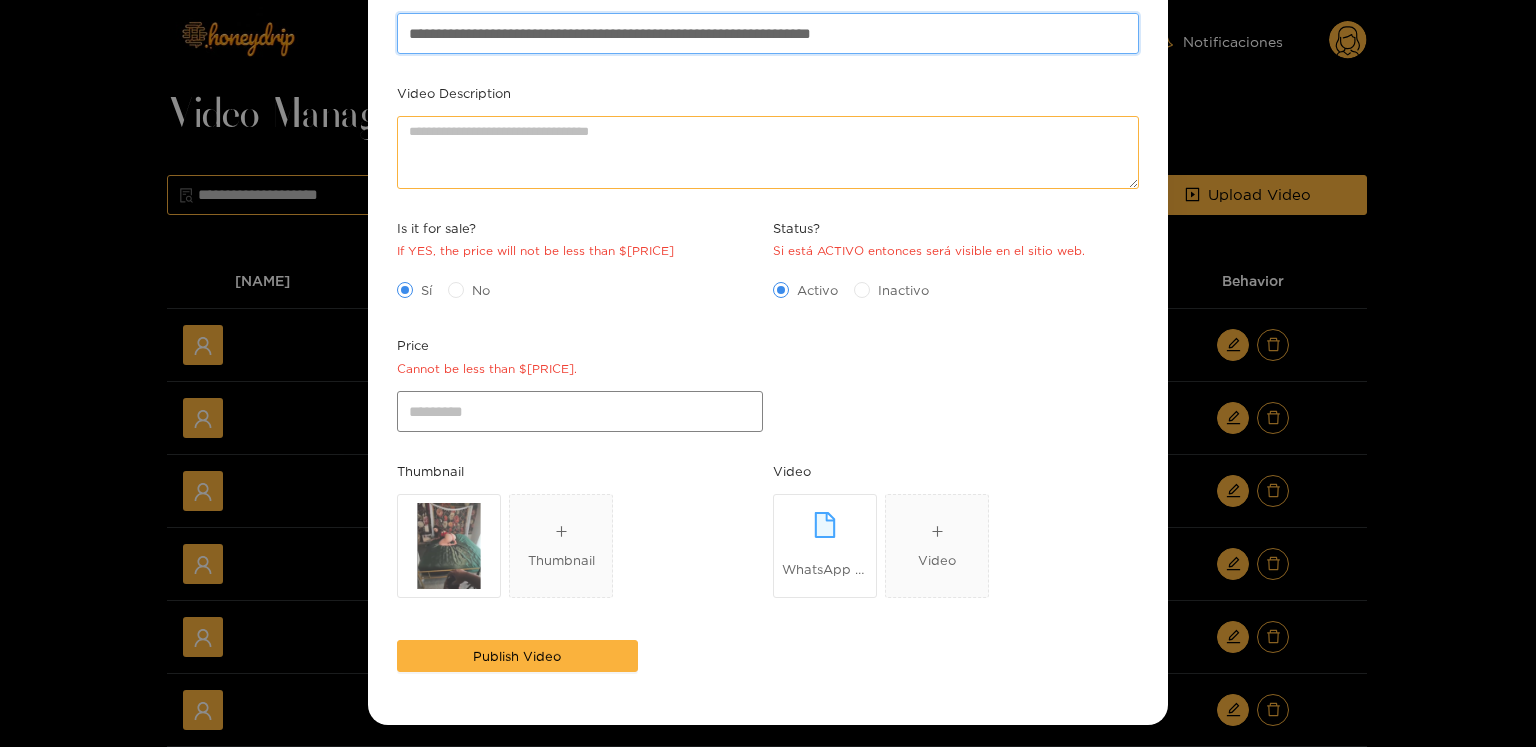 type on "**********" 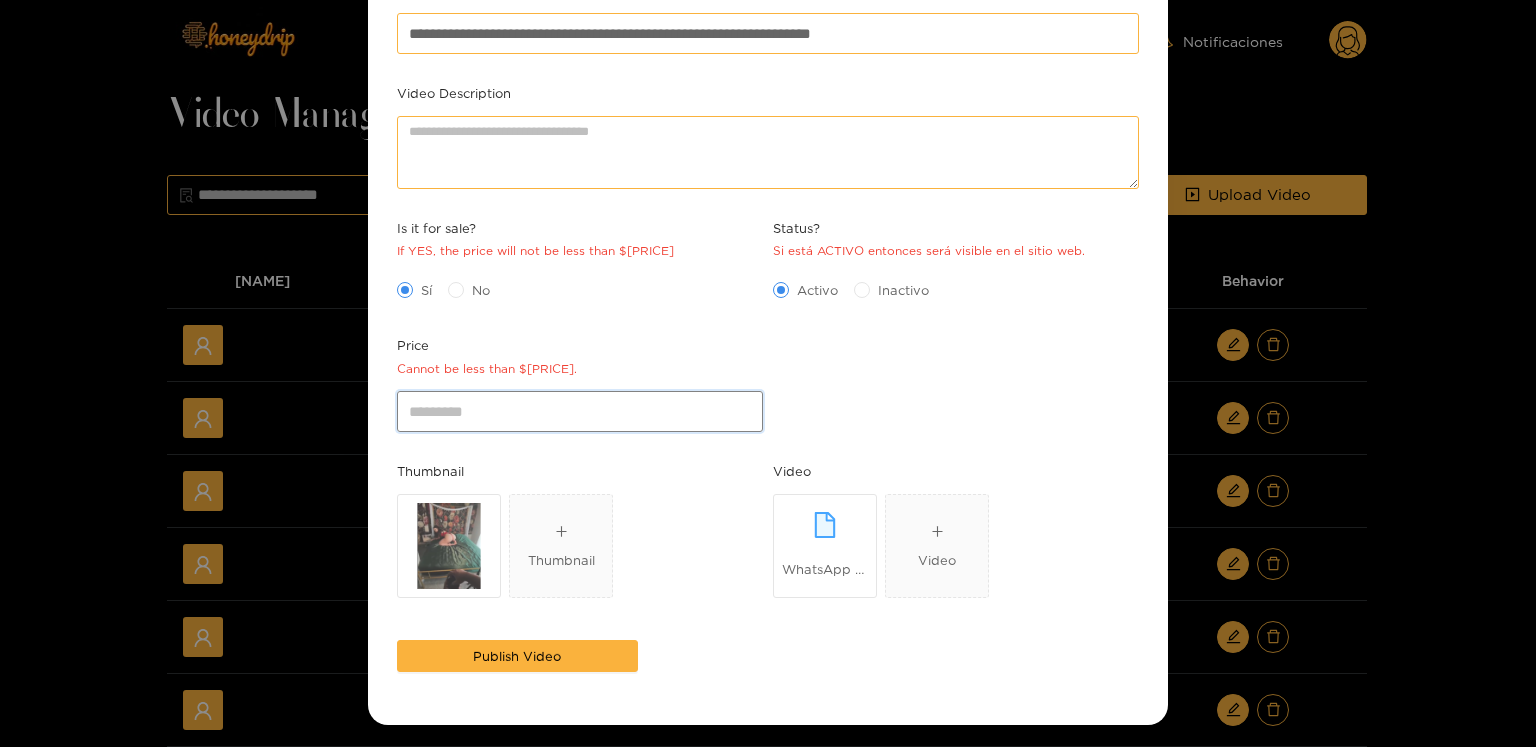click on "*" at bounding box center [580, 411] 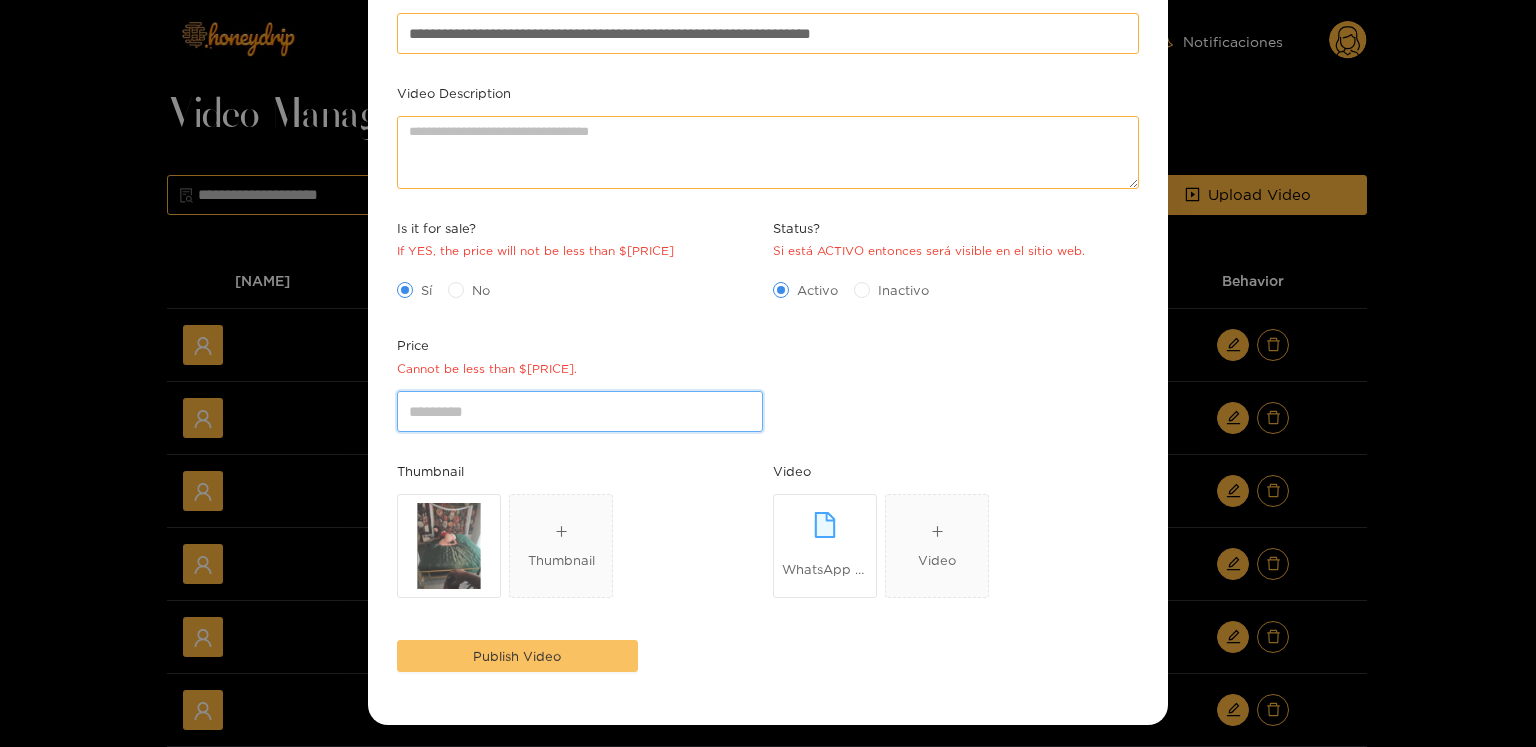 type on "***" 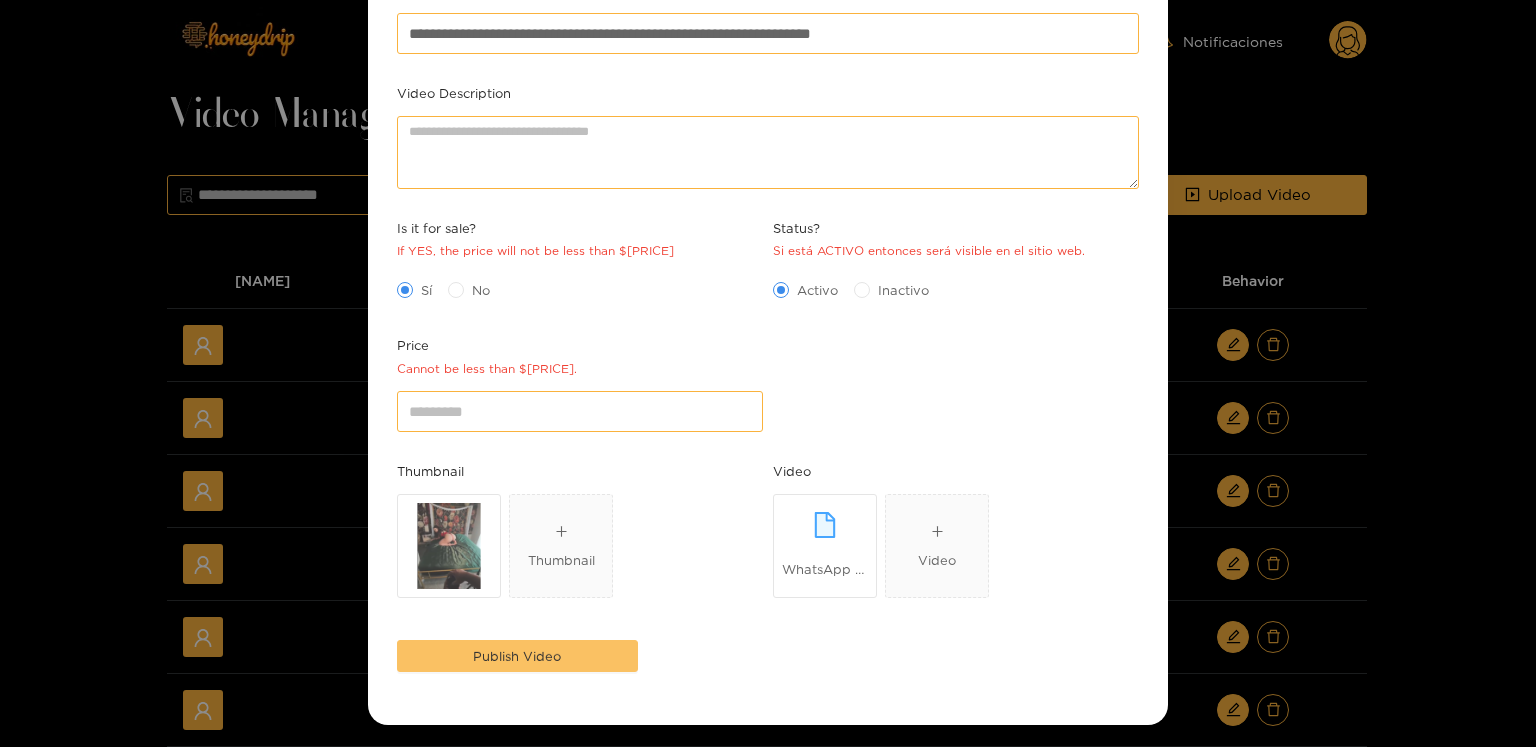 click on "Publish Video" at bounding box center [517, 656] 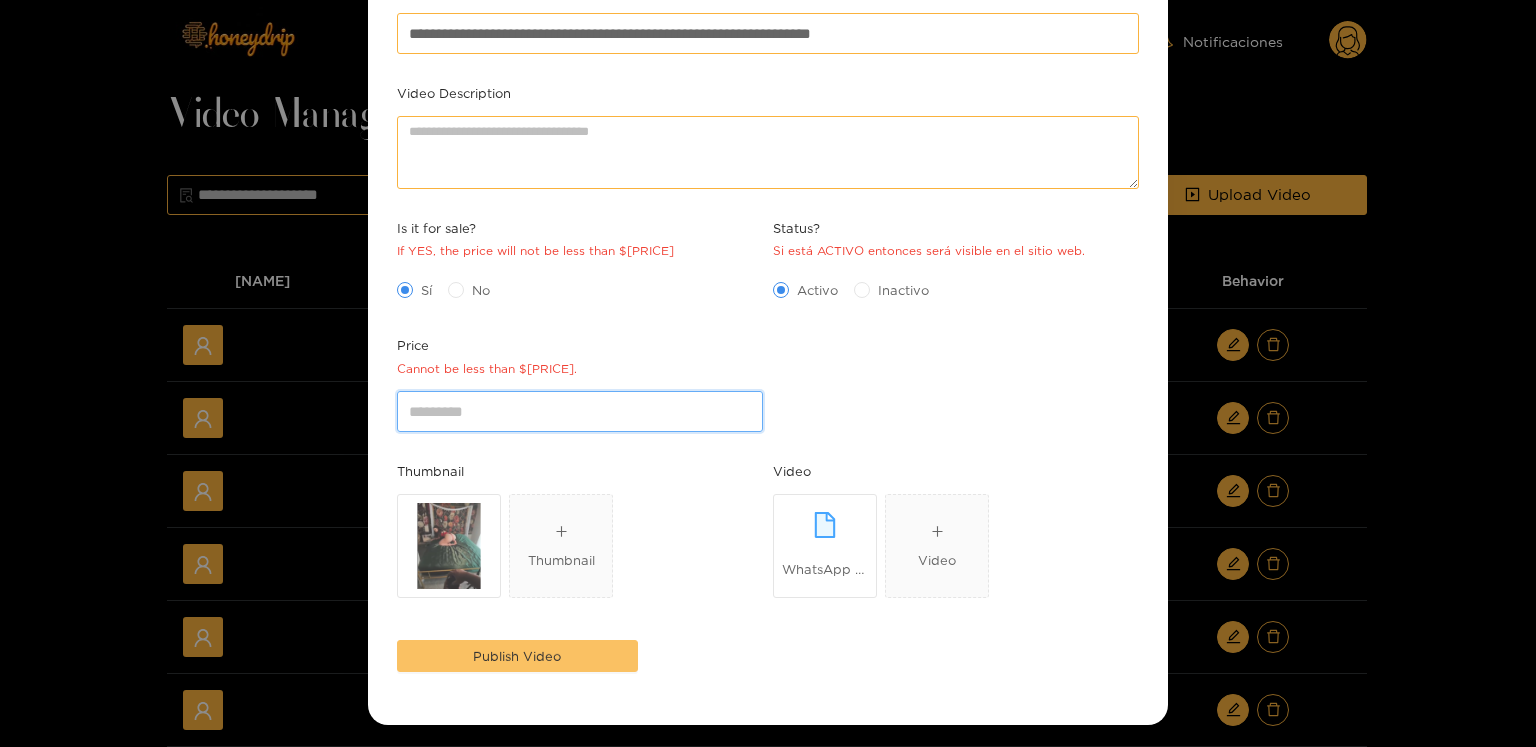 type on "*" 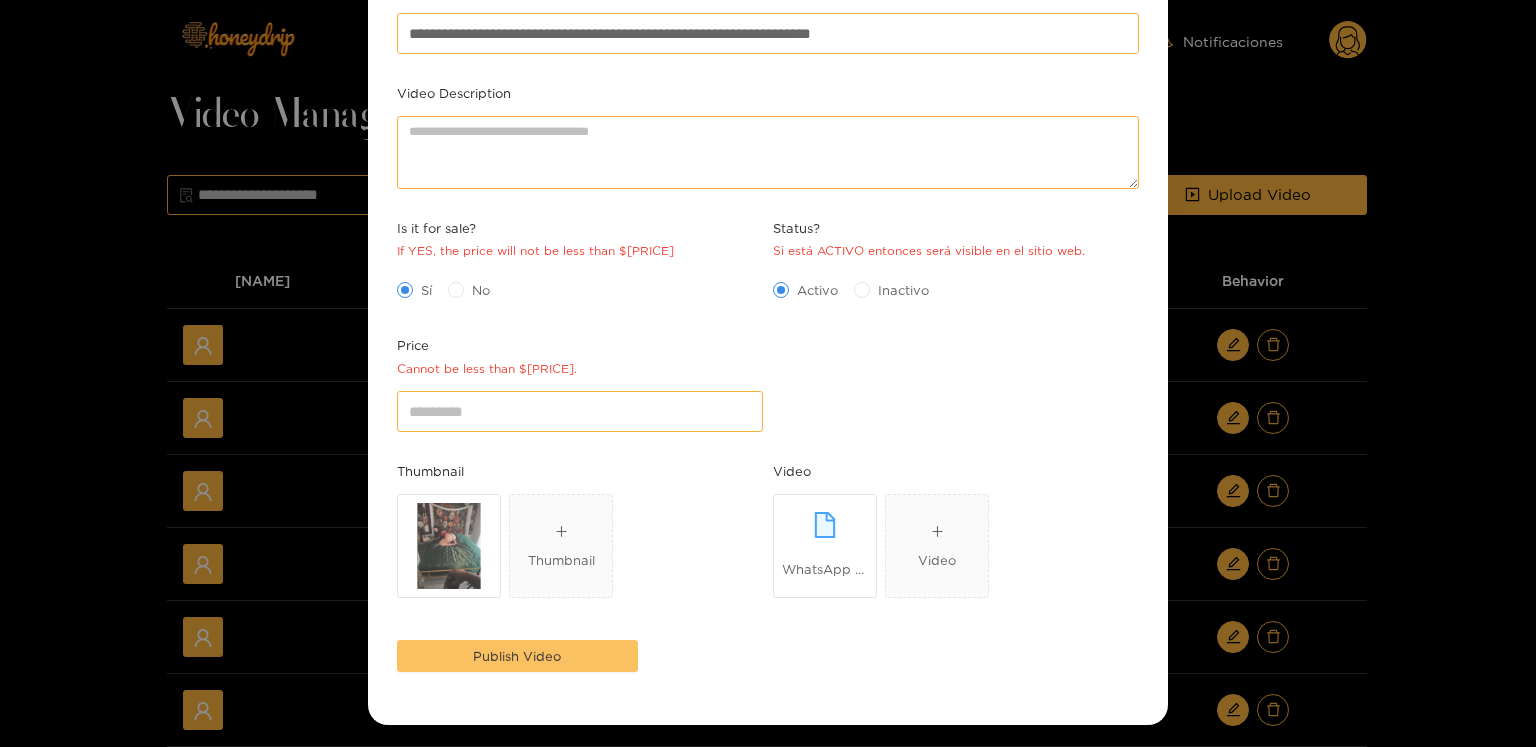 click on "Publish Video" at bounding box center [517, 656] 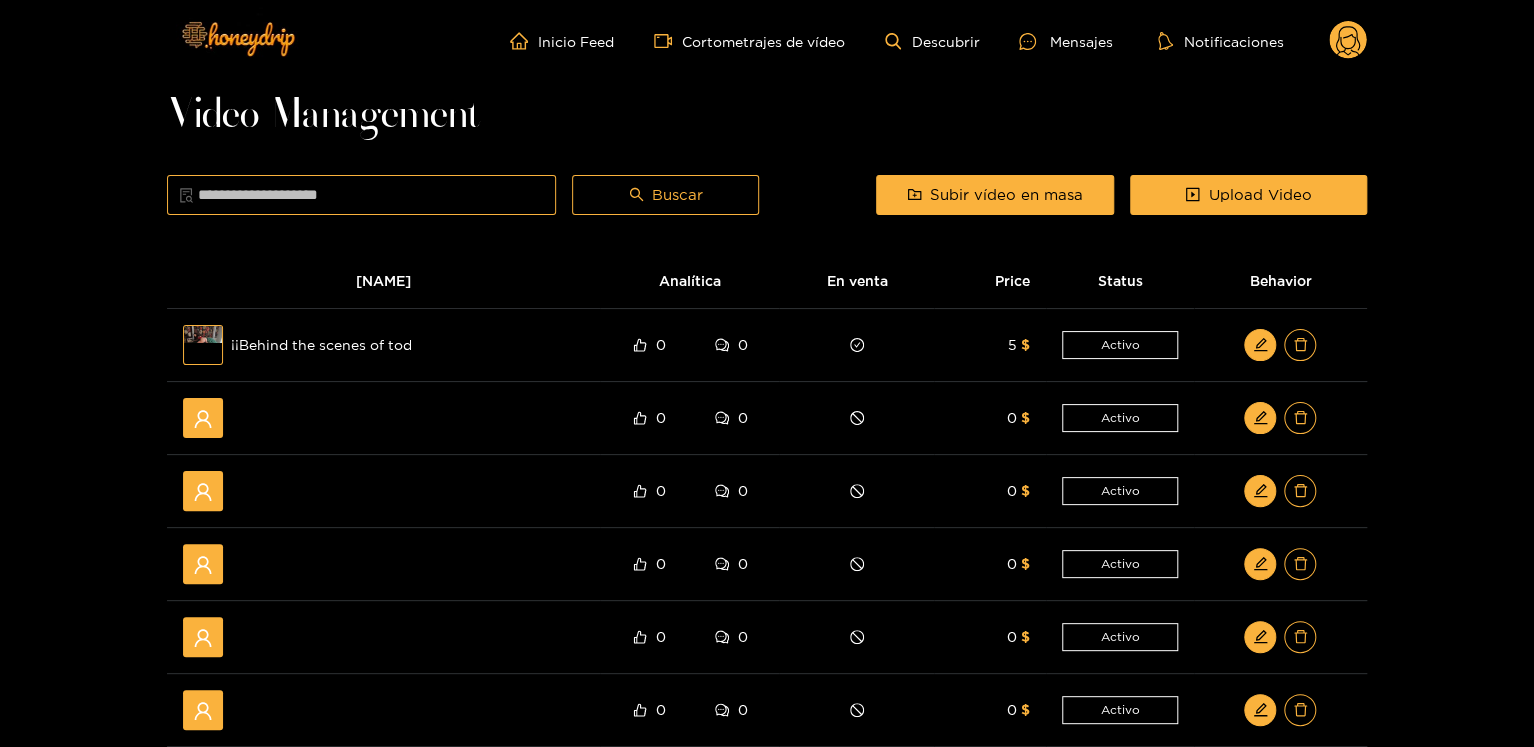 click 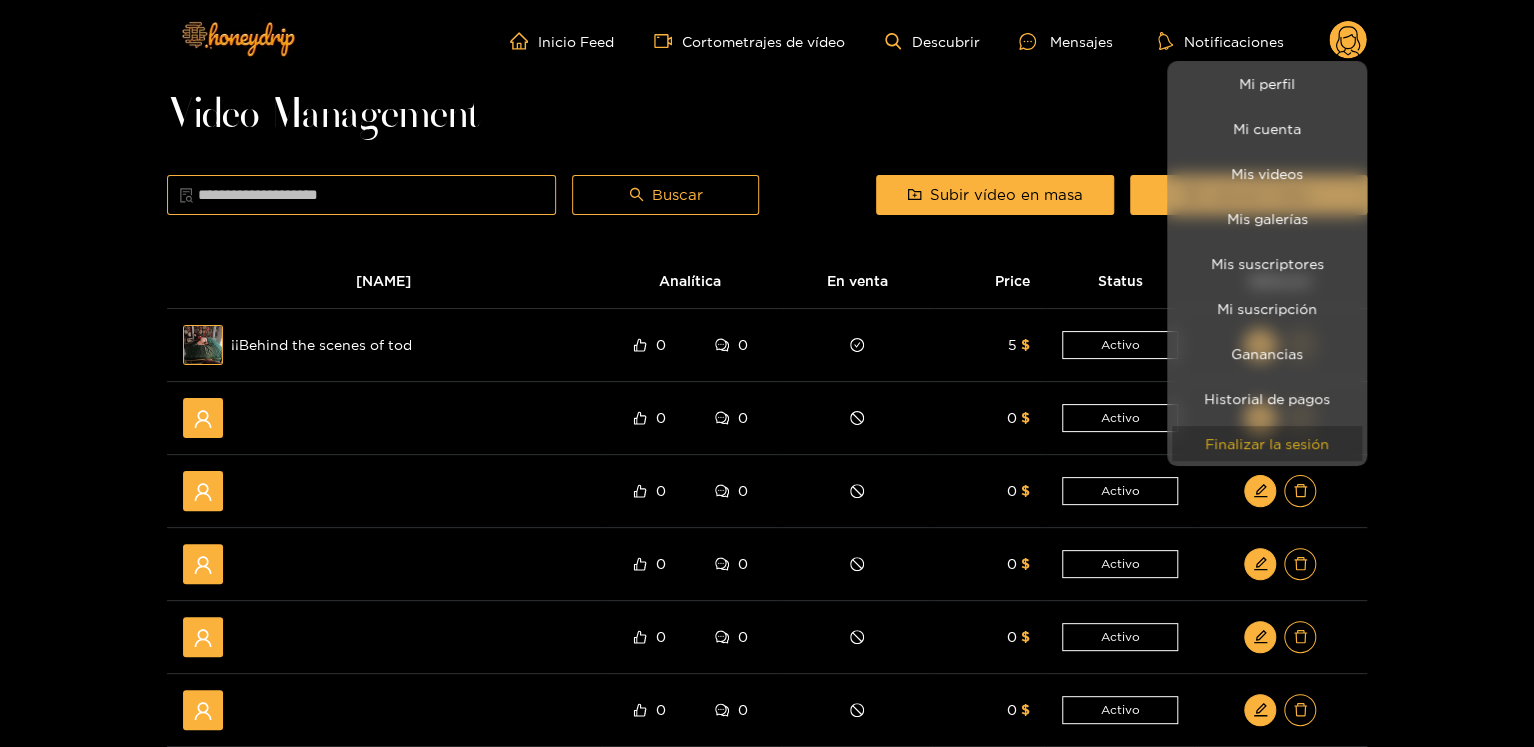 click on "Finalizar la sesión" at bounding box center (1267, 443) 